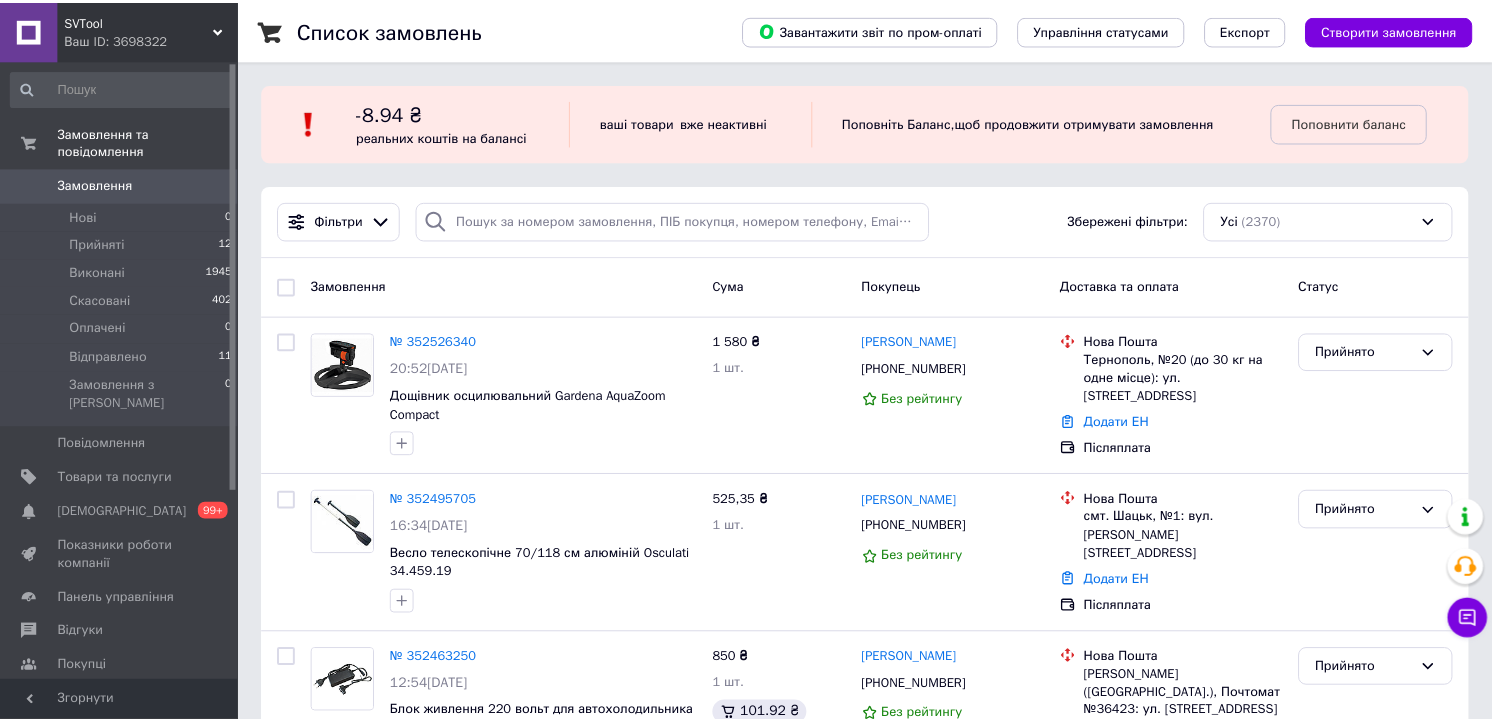 scroll, scrollTop: 0, scrollLeft: 0, axis: both 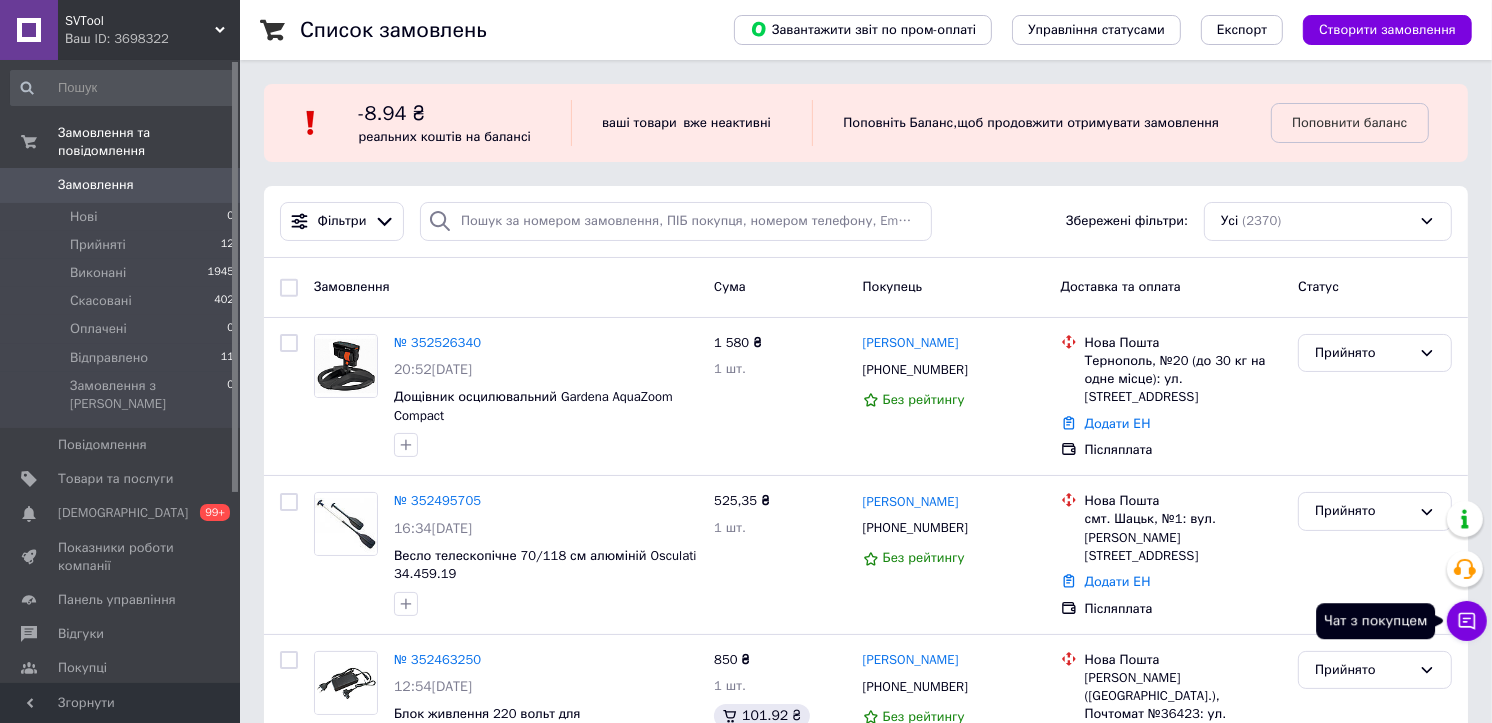 click 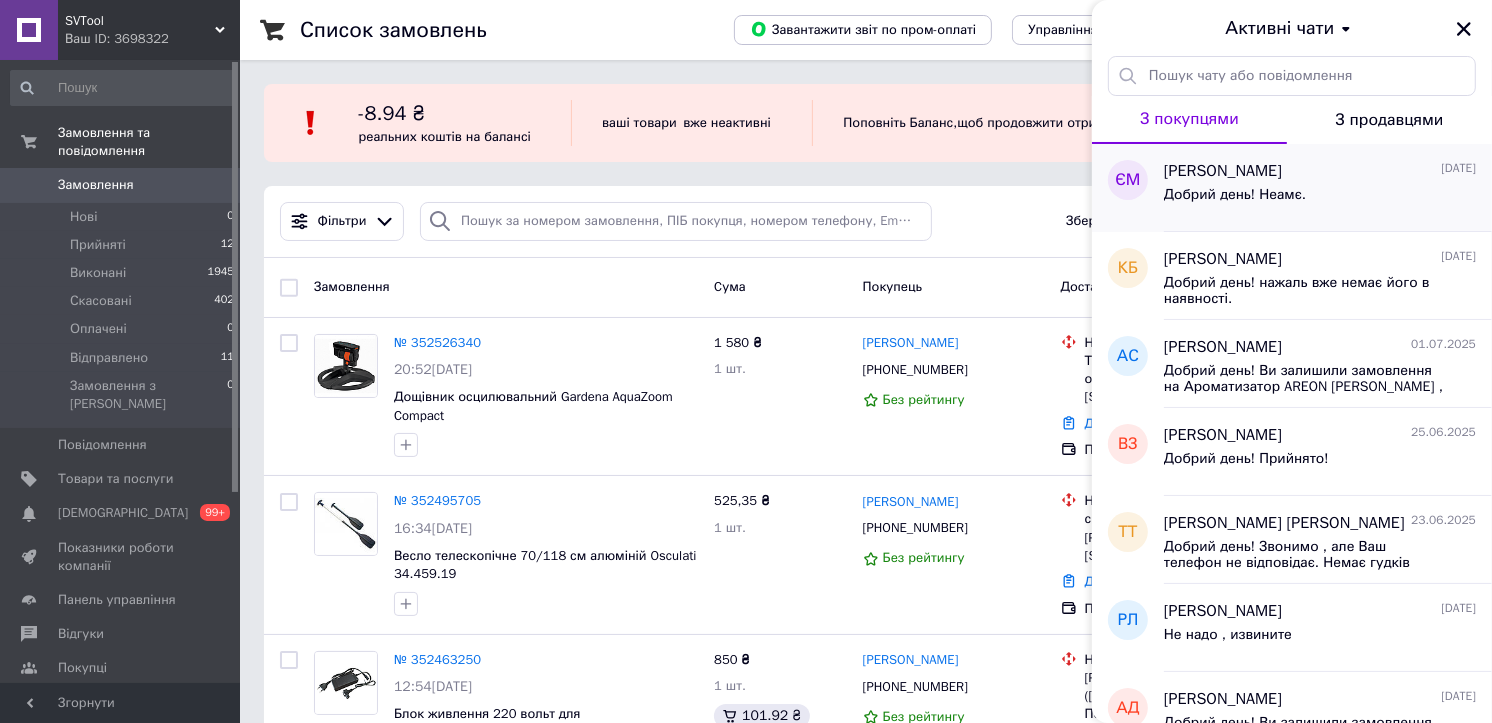 click on "Добрий день! Неамє." at bounding box center (1320, 199) 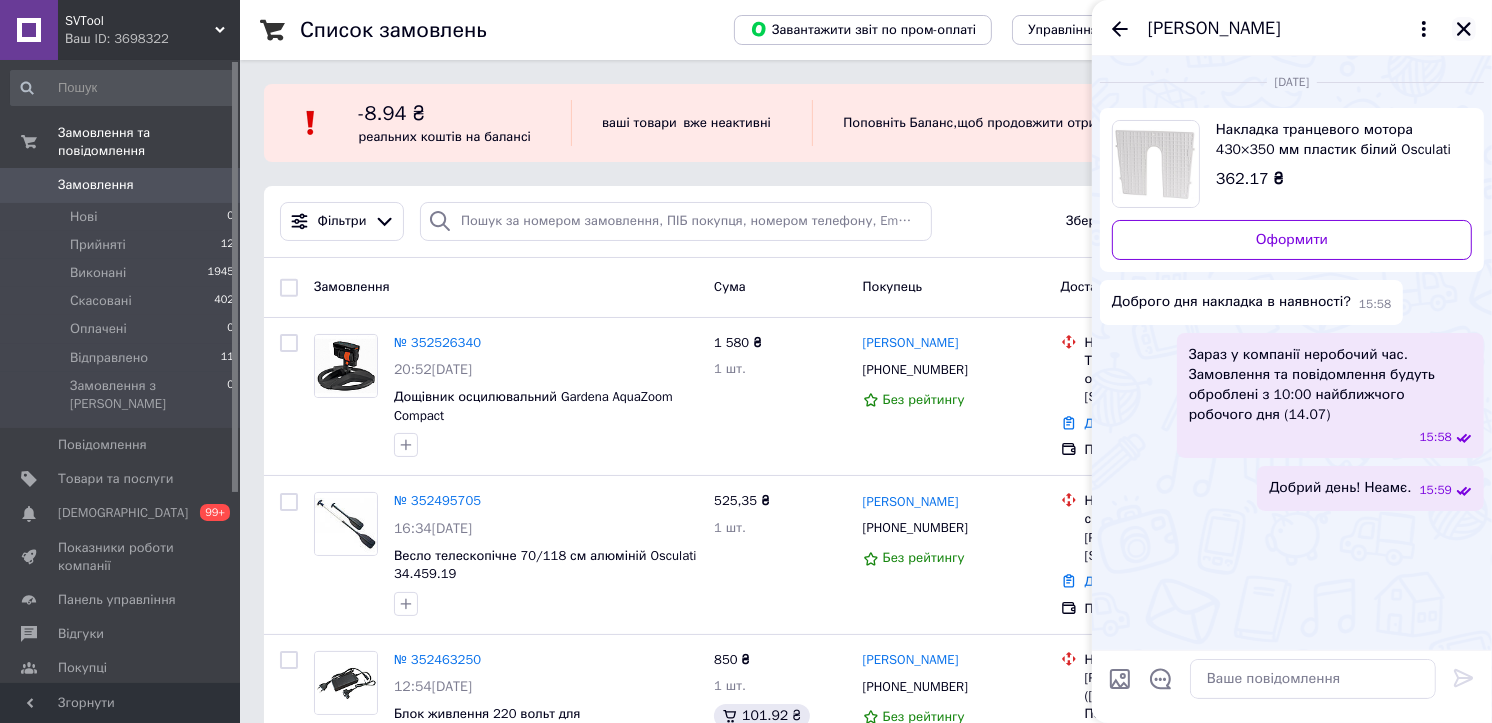 click 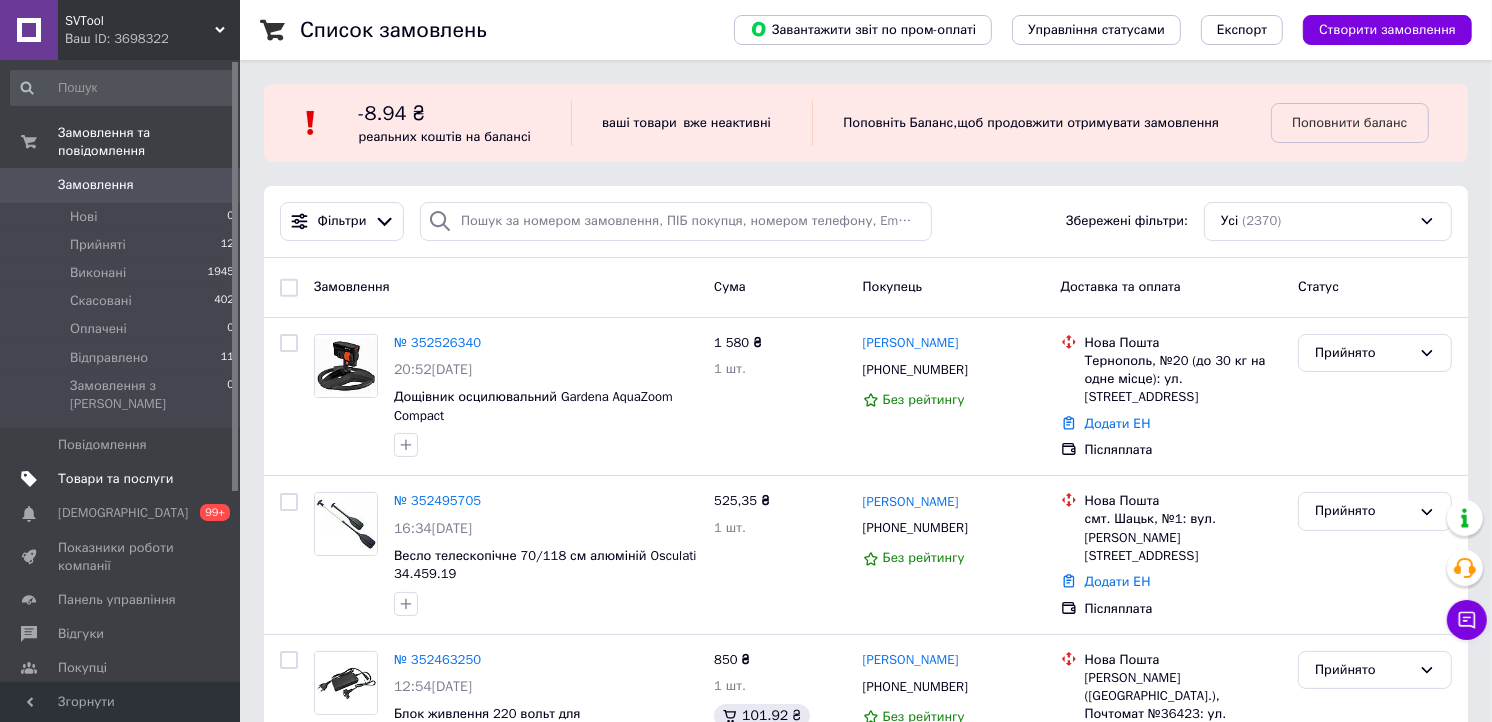 click on "Товари та послуги" at bounding box center (115, 479) 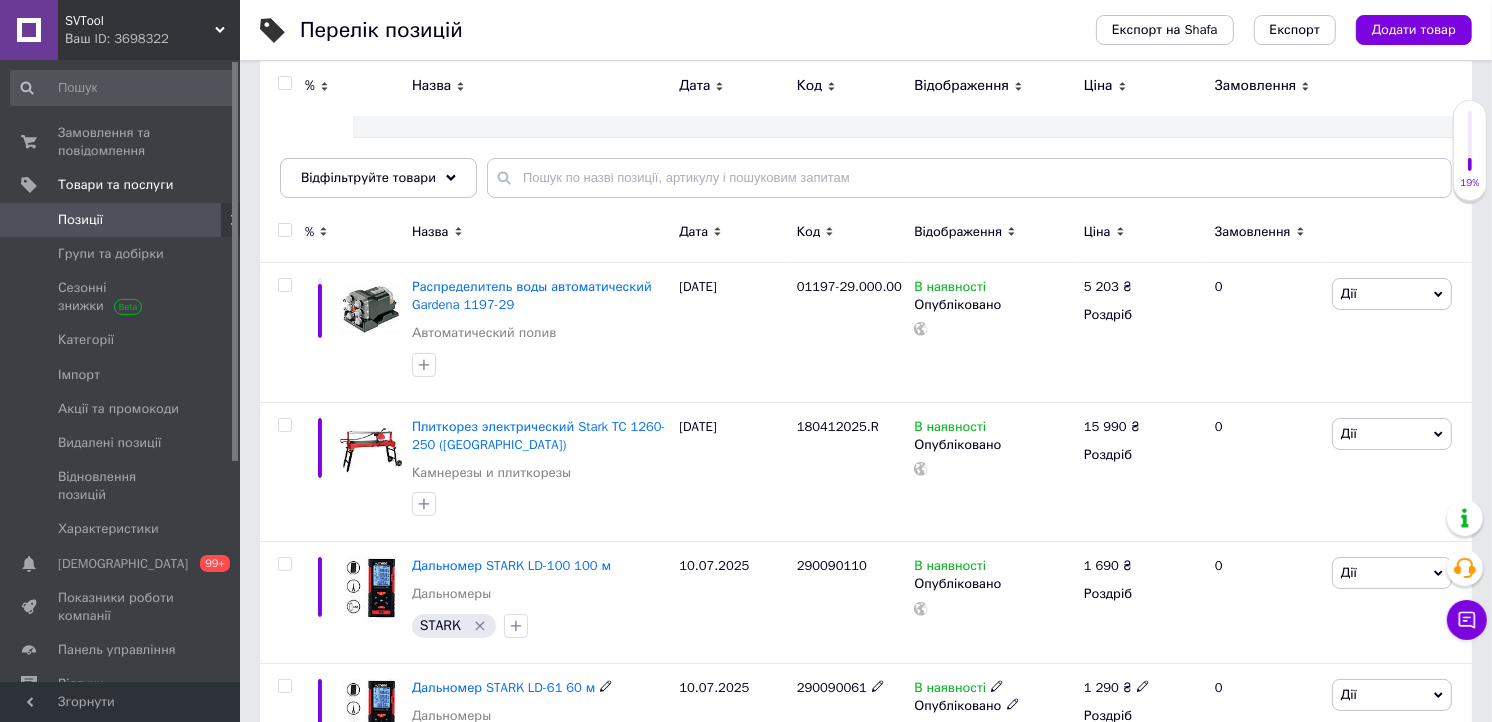 scroll, scrollTop: 111, scrollLeft: 0, axis: vertical 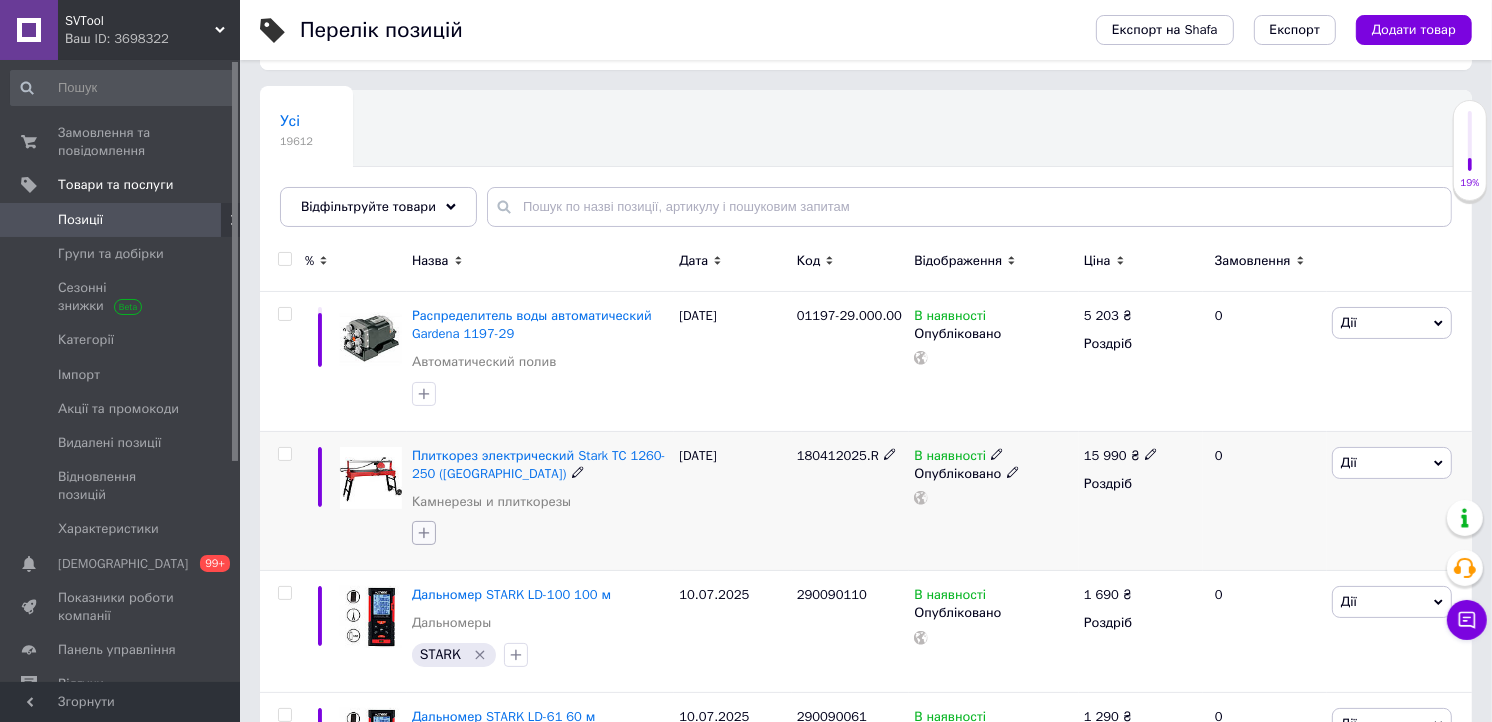 click 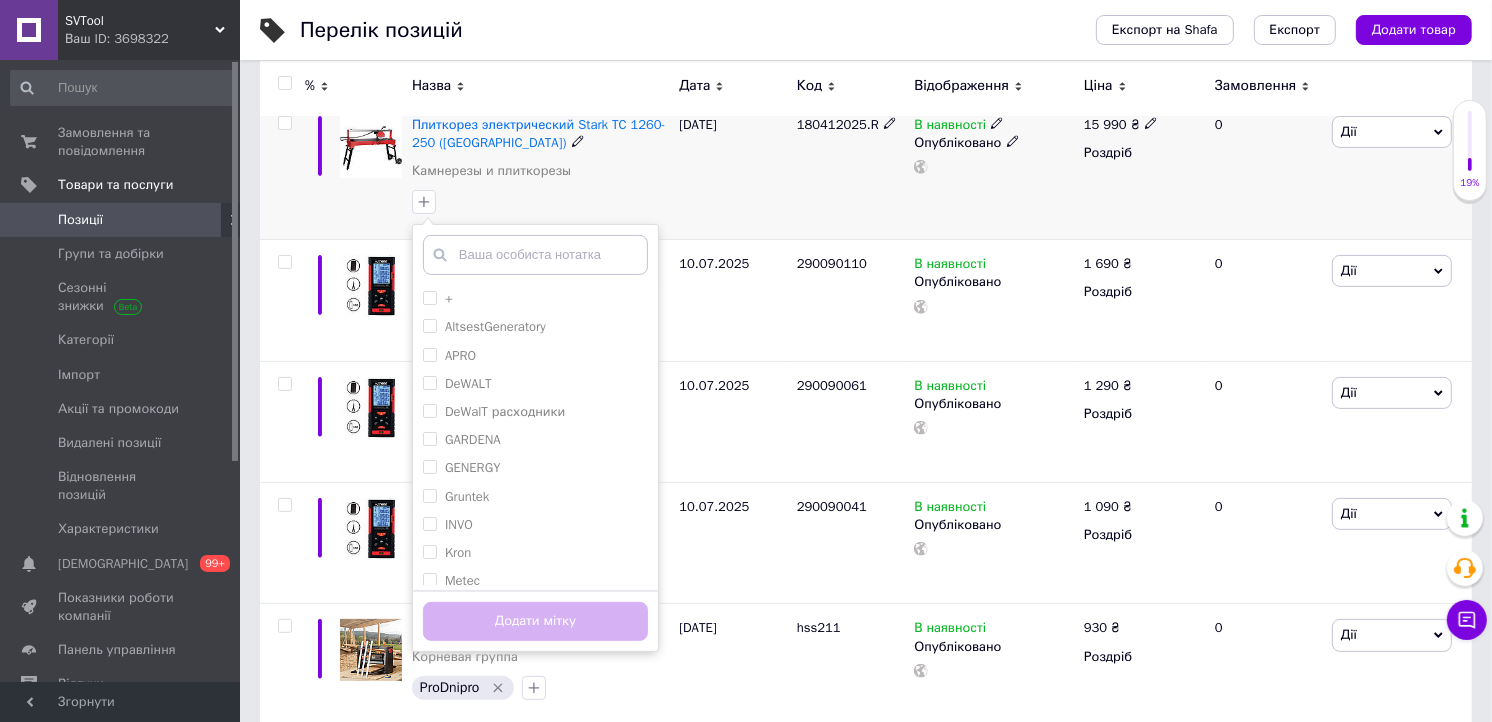 scroll, scrollTop: 444, scrollLeft: 0, axis: vertical 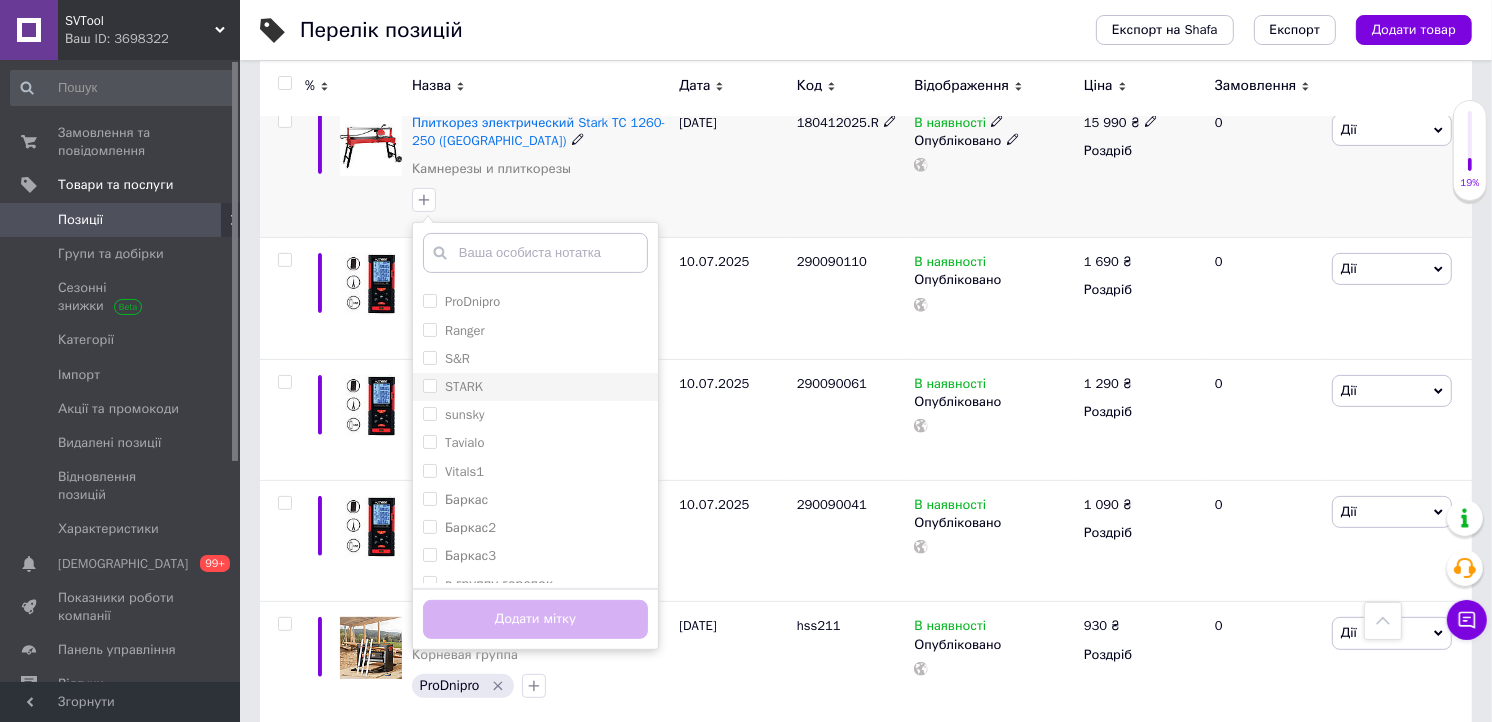 click on "STARK" at bounding box center [535, 387] 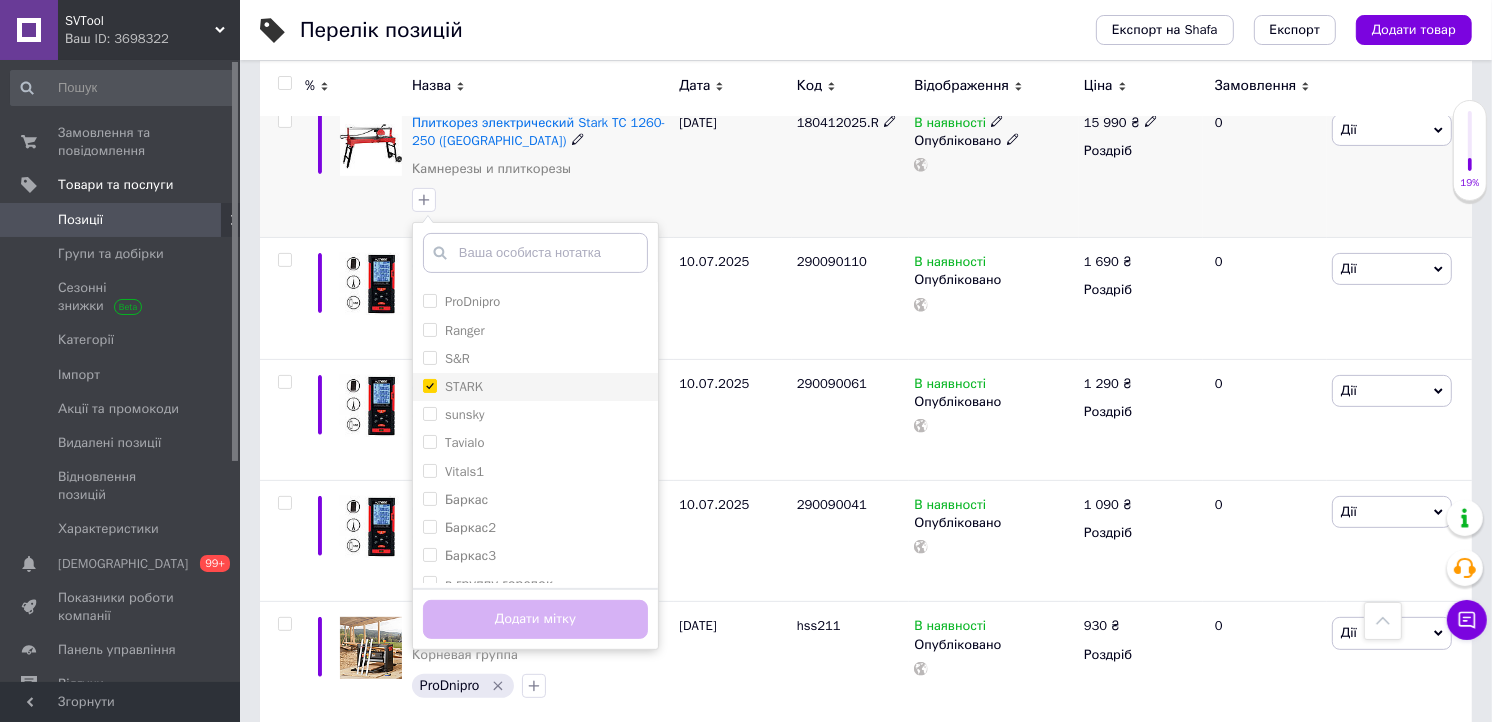 checkbox on "true" 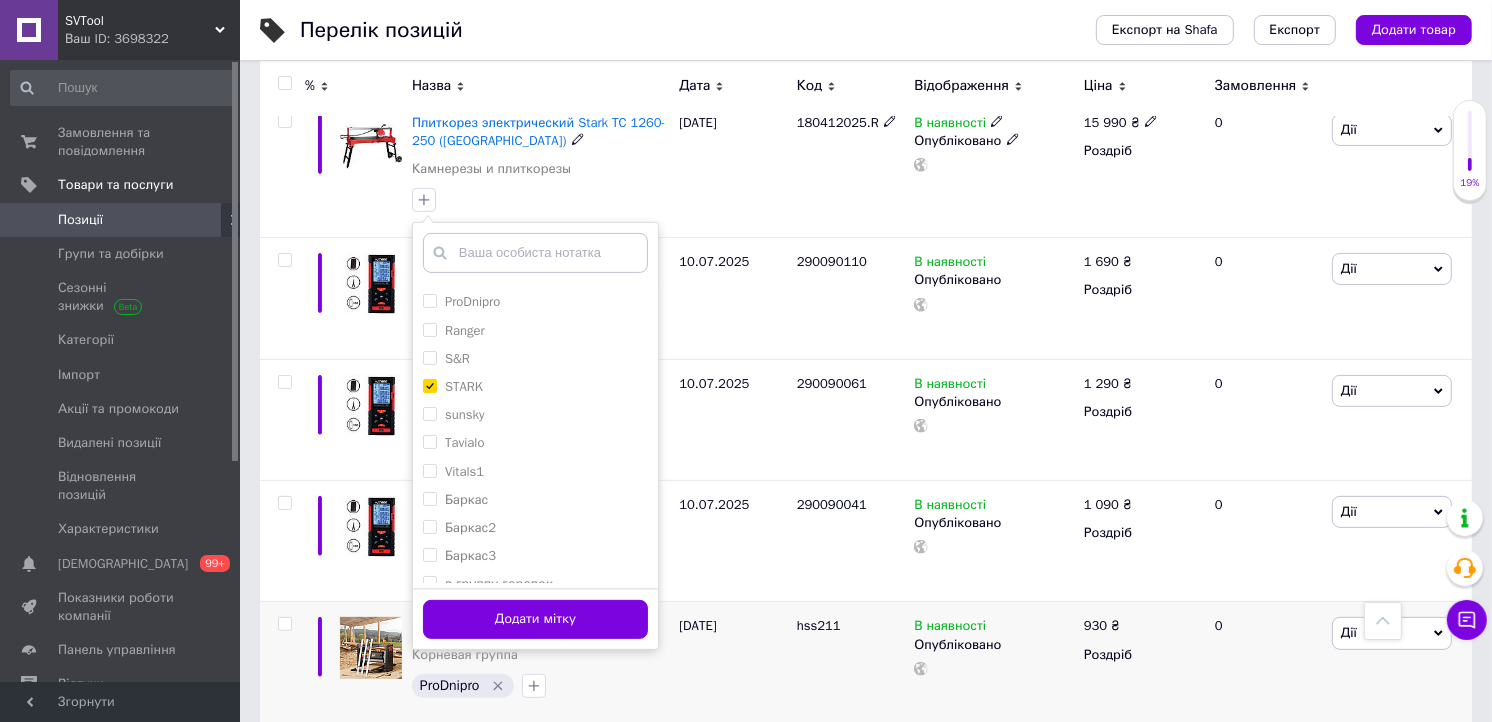 click on "Додати мітку" at bounding box center [535, 619] 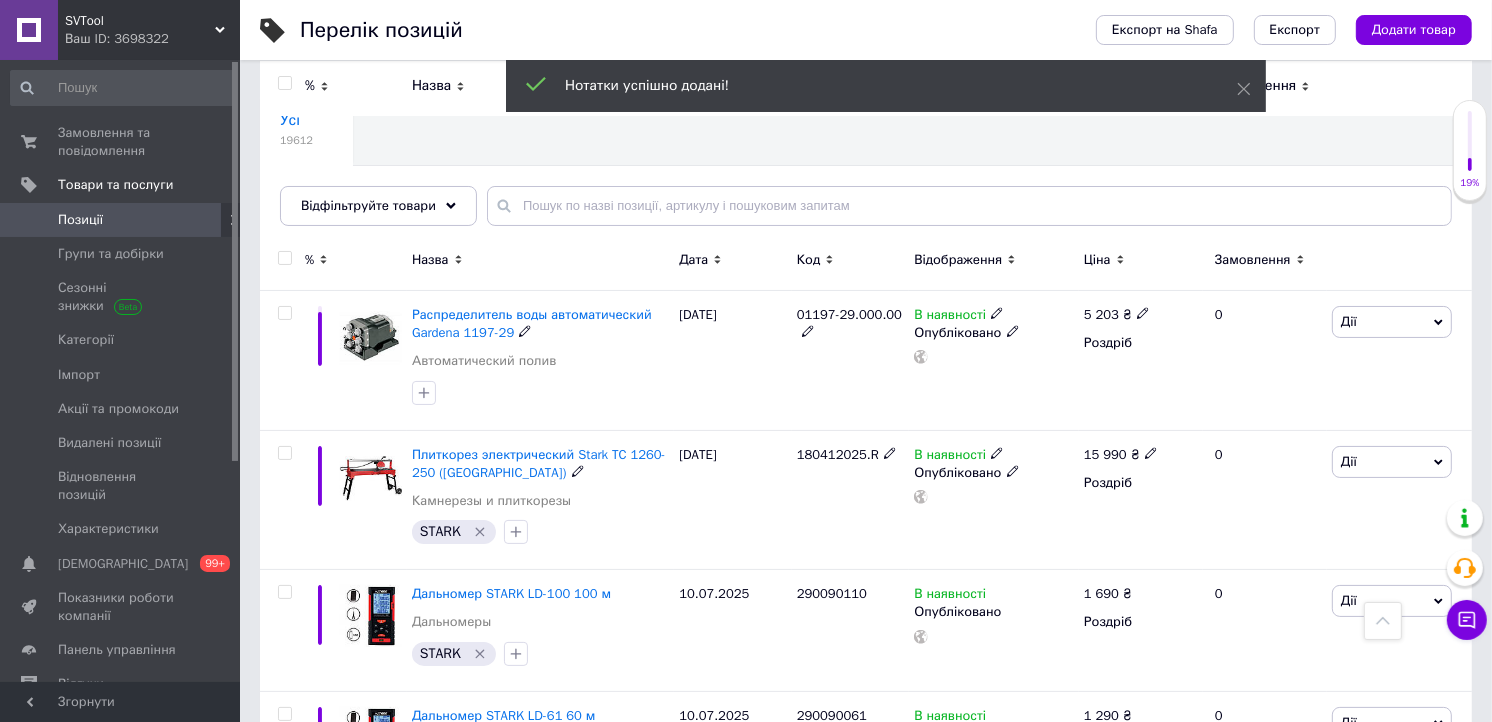 scroll, scrollTop: 0, scrollLeft: 0, axis: both 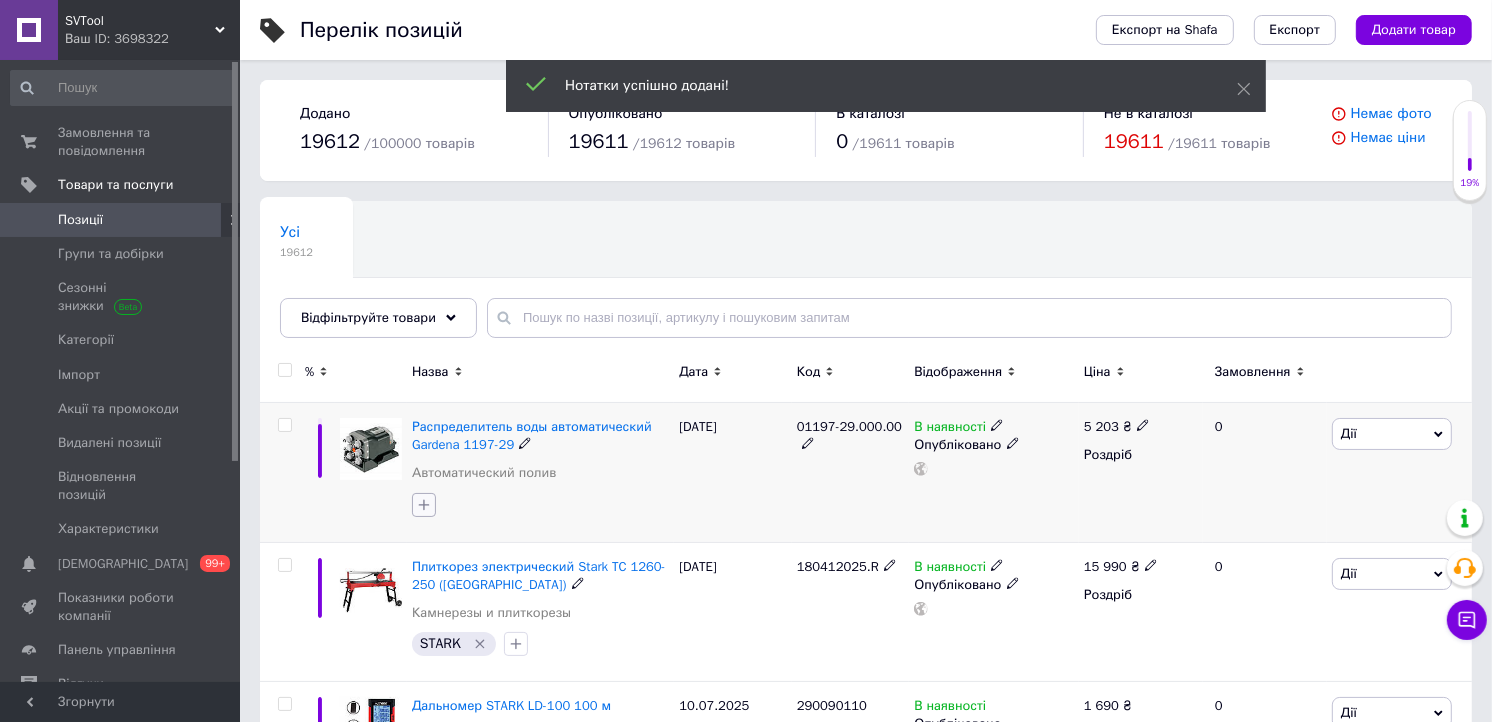 click 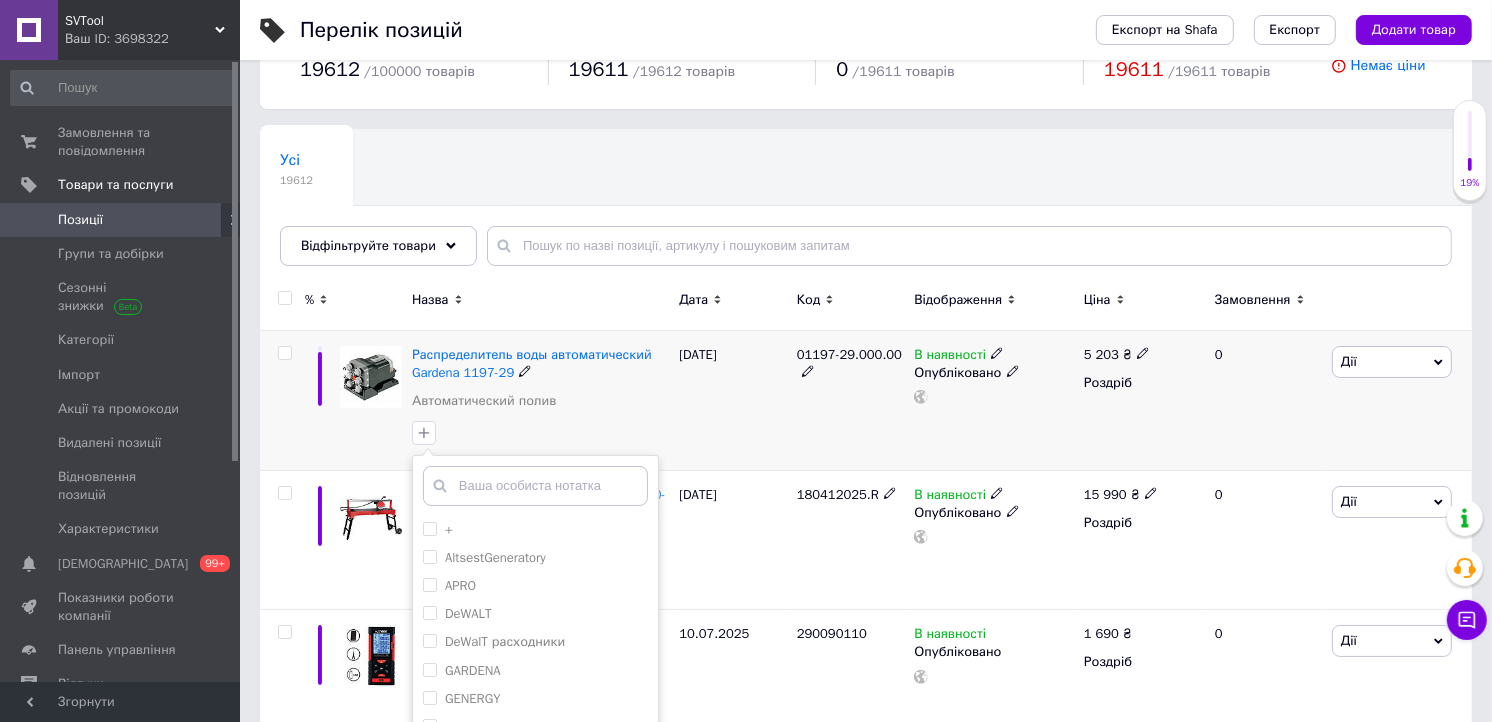 scroll, scrollTop: 111, scrollLeft: 0, axis: vertical 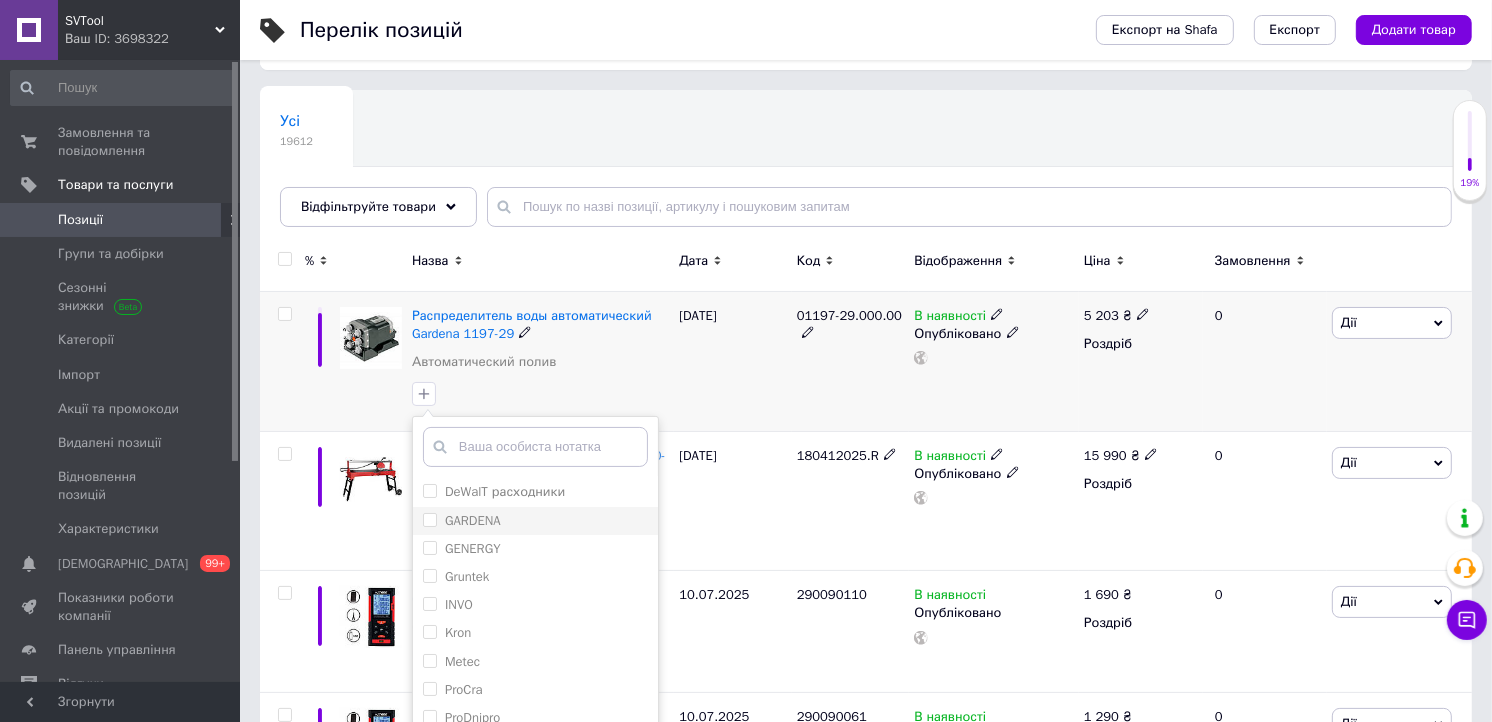 click on "GARDENA" at bounding box center (535, 521) 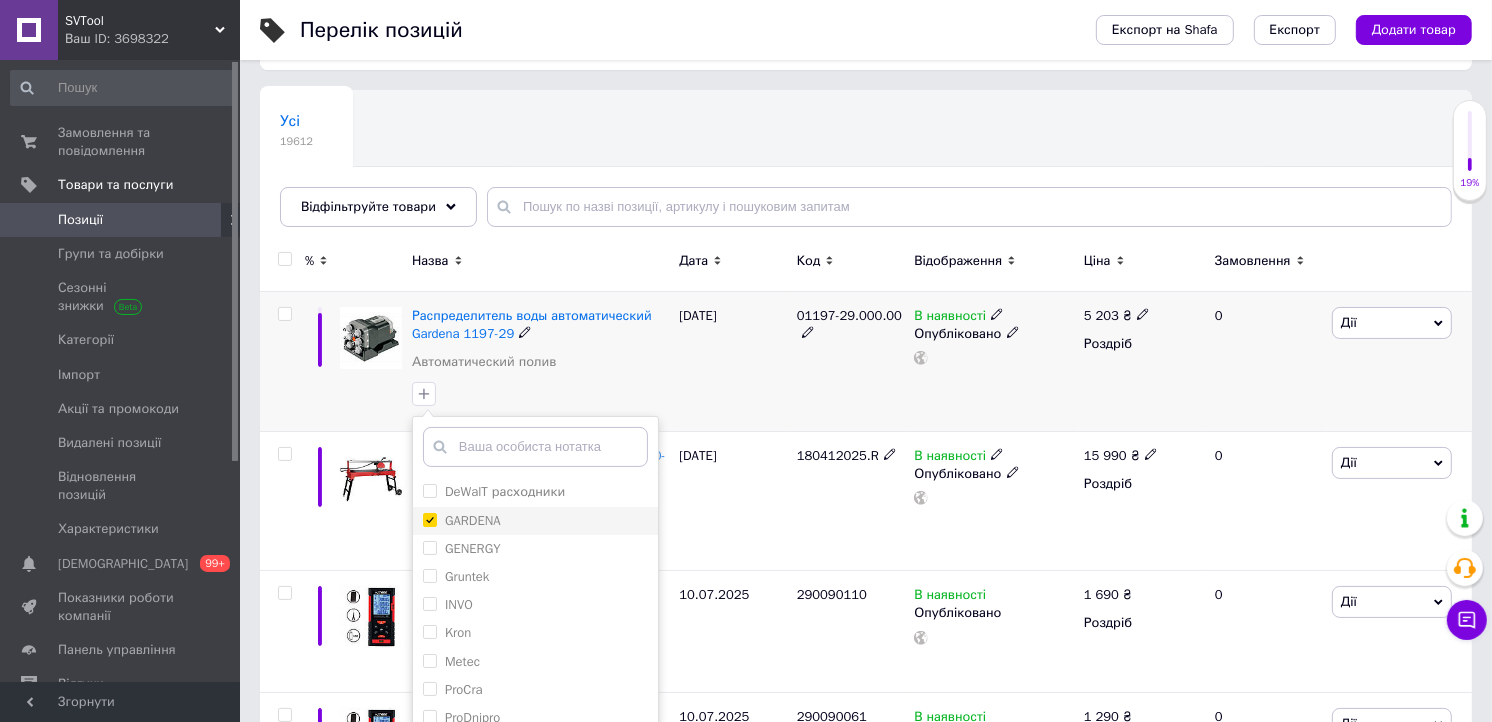 checkbox on "true" 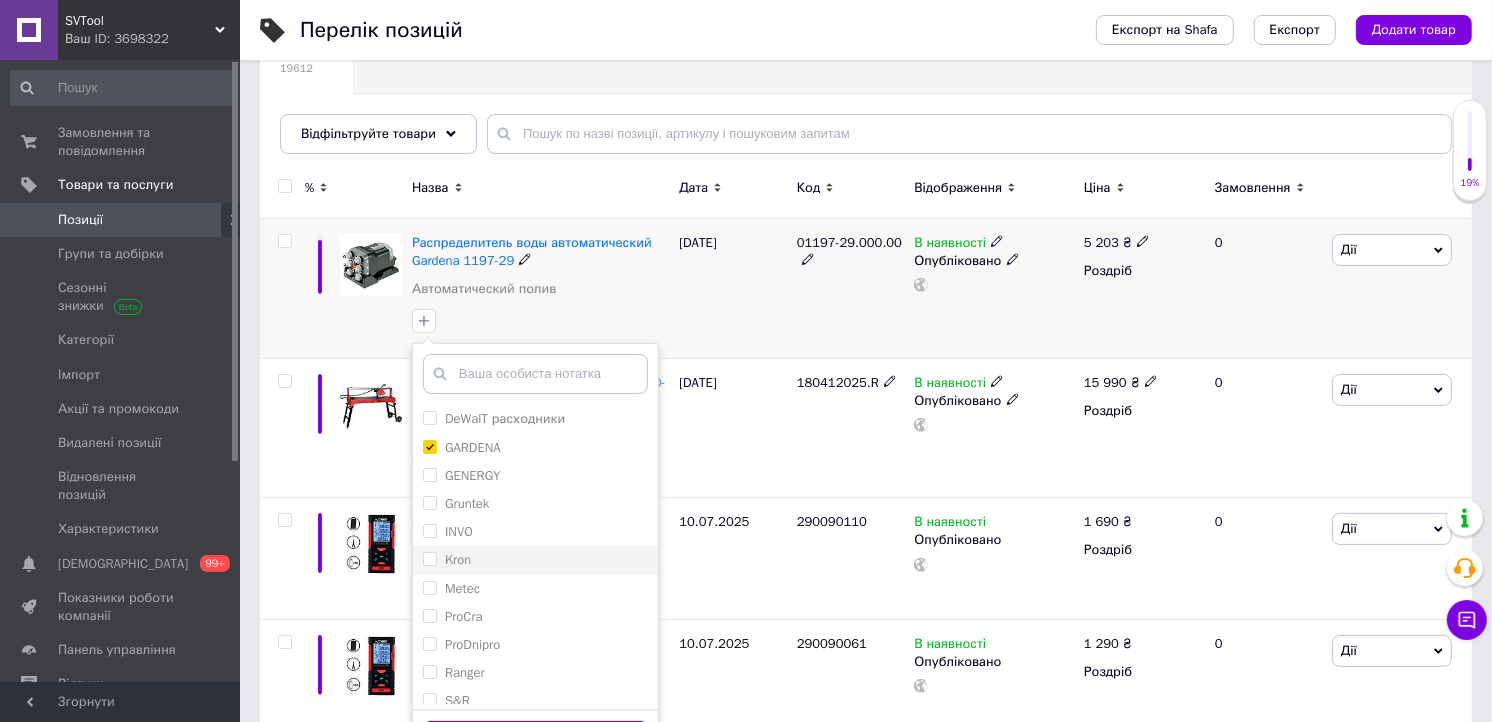 scroll, scrollTop: 333, scrollLeft: 0, axis: vertical 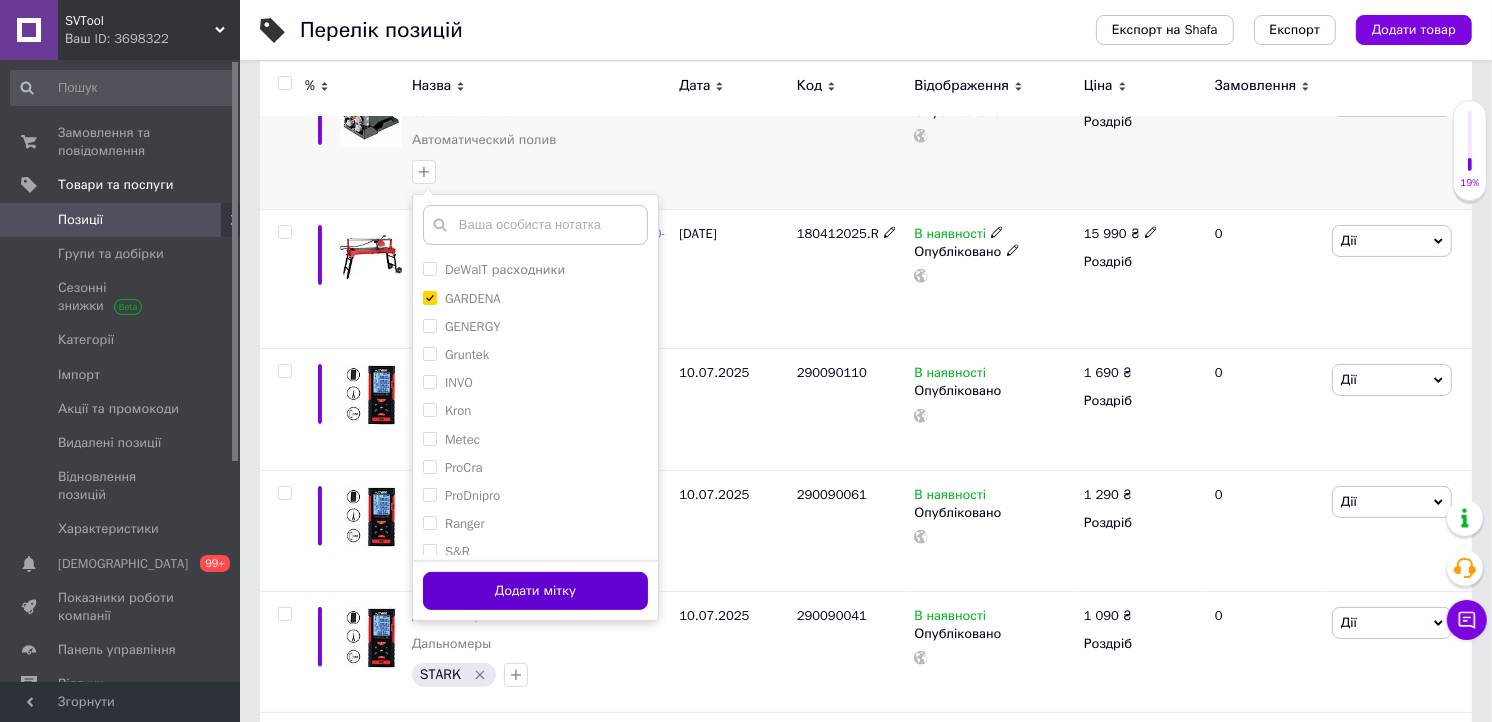 click on "Додати мітку" at bounding box center [535, 591] 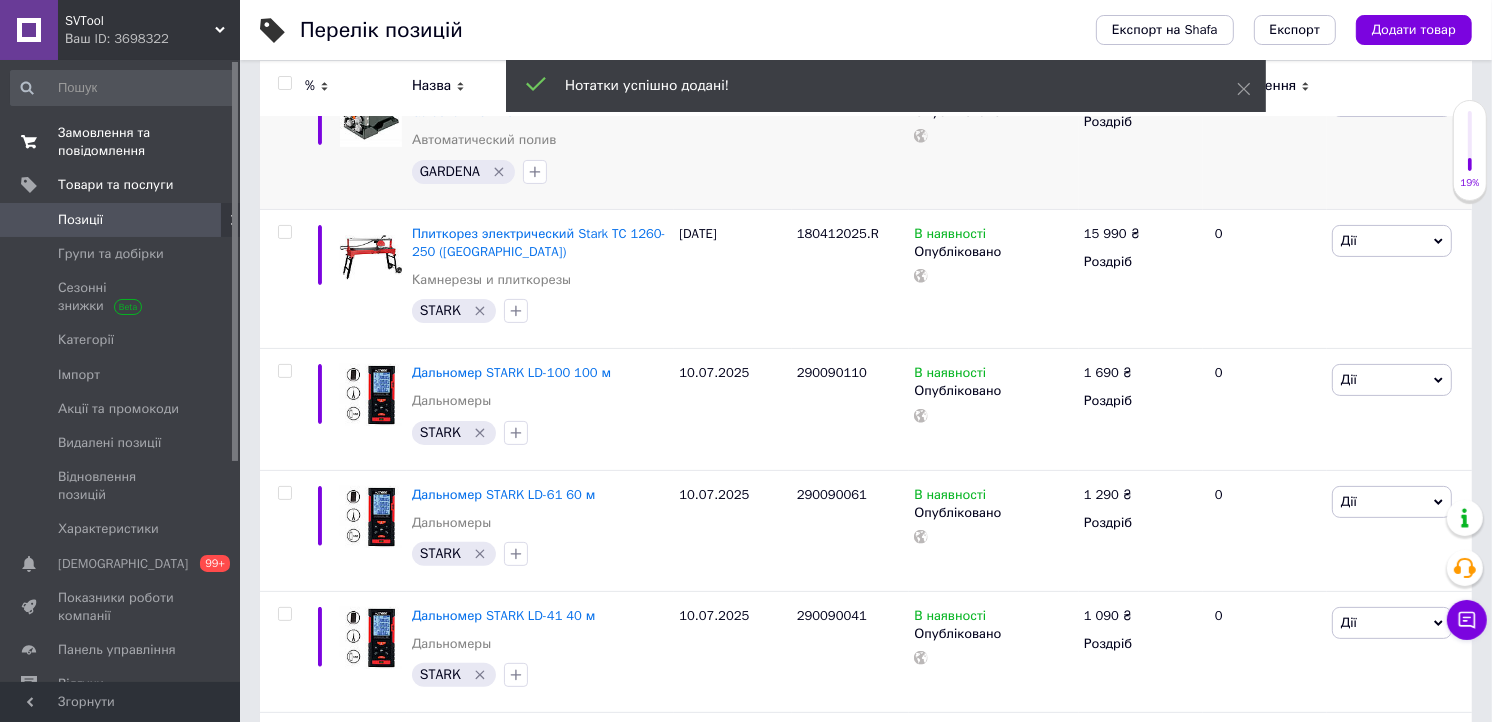 click on "Замовлення та повідомлення" at bounding box center [121, 142] 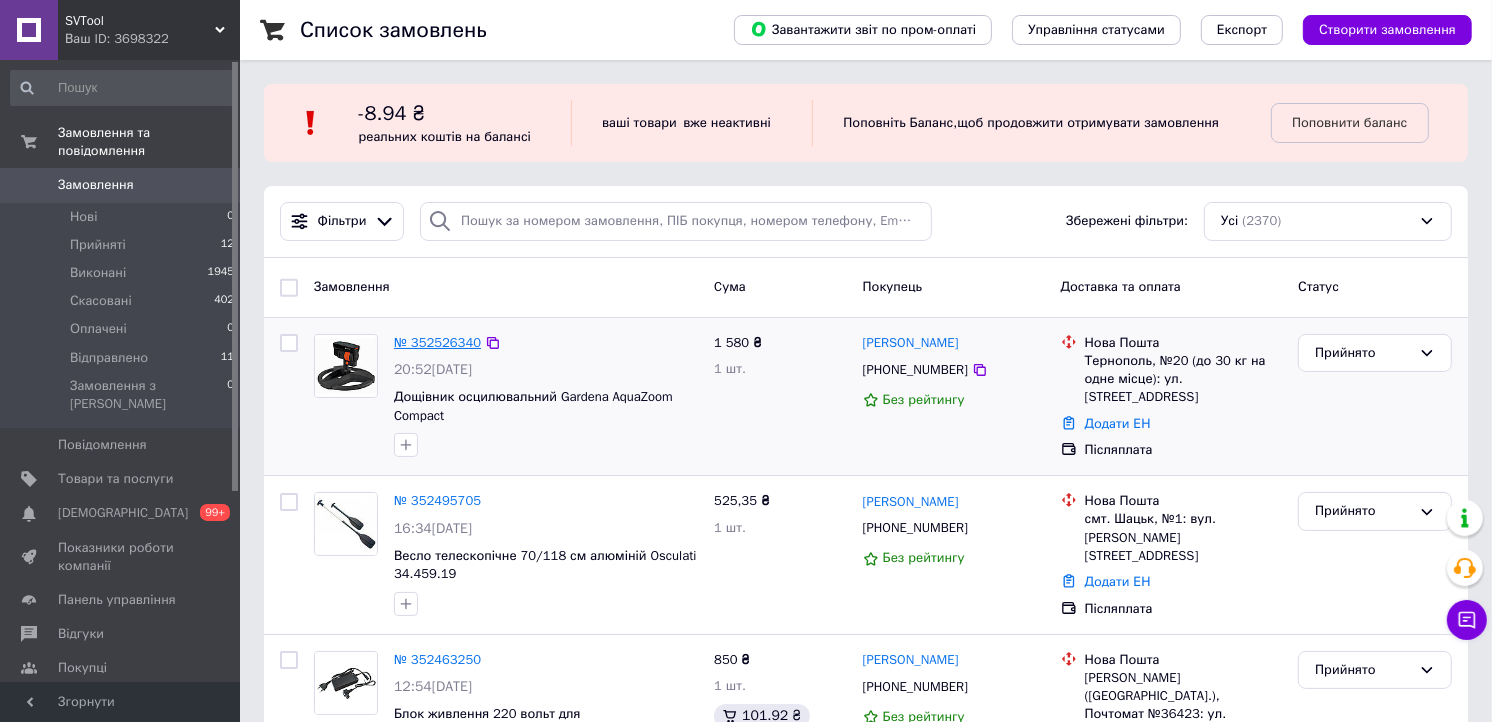 click on "№ 352526340" at bounding box center (437, 342) 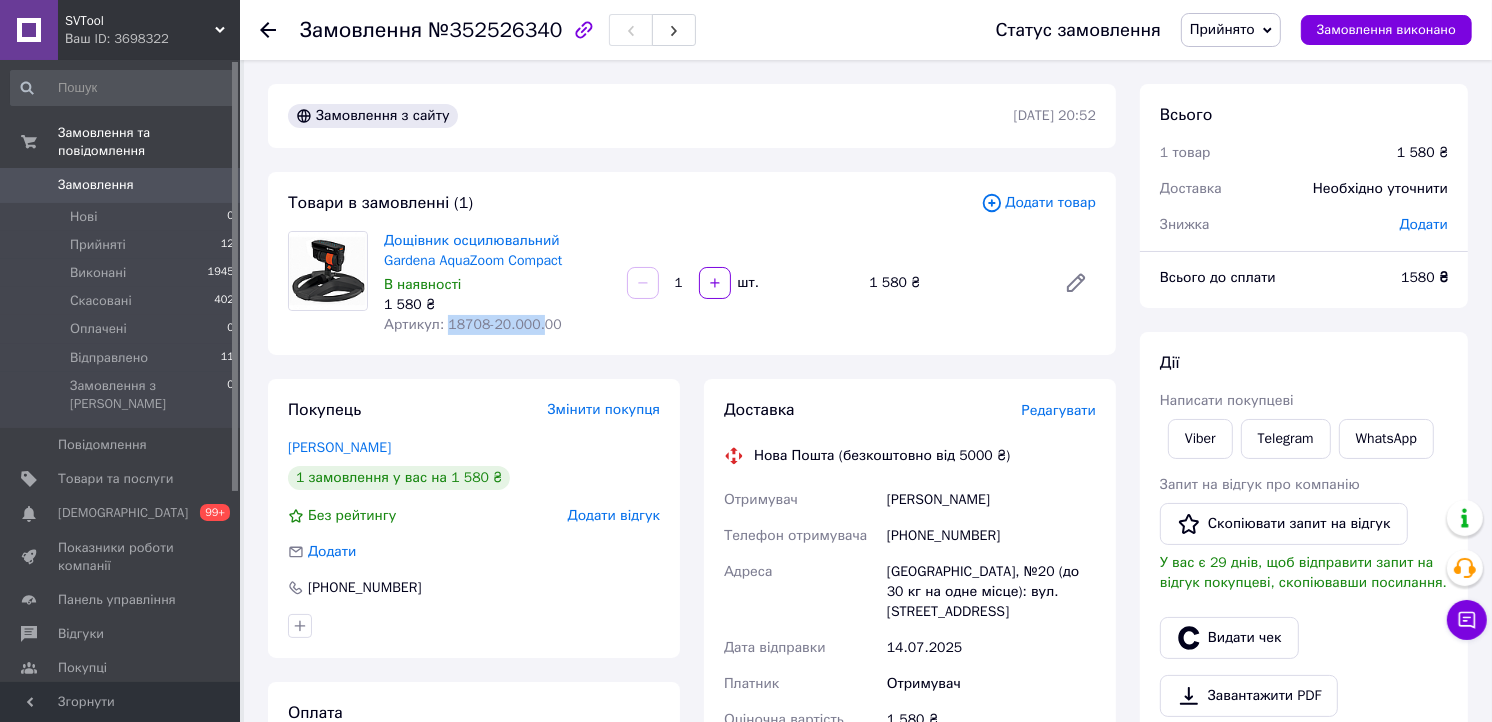 drag, startPoint x: 472, startPoint y: 324, endPoint x: 532, endPoint y: 327, distance: 60.074955 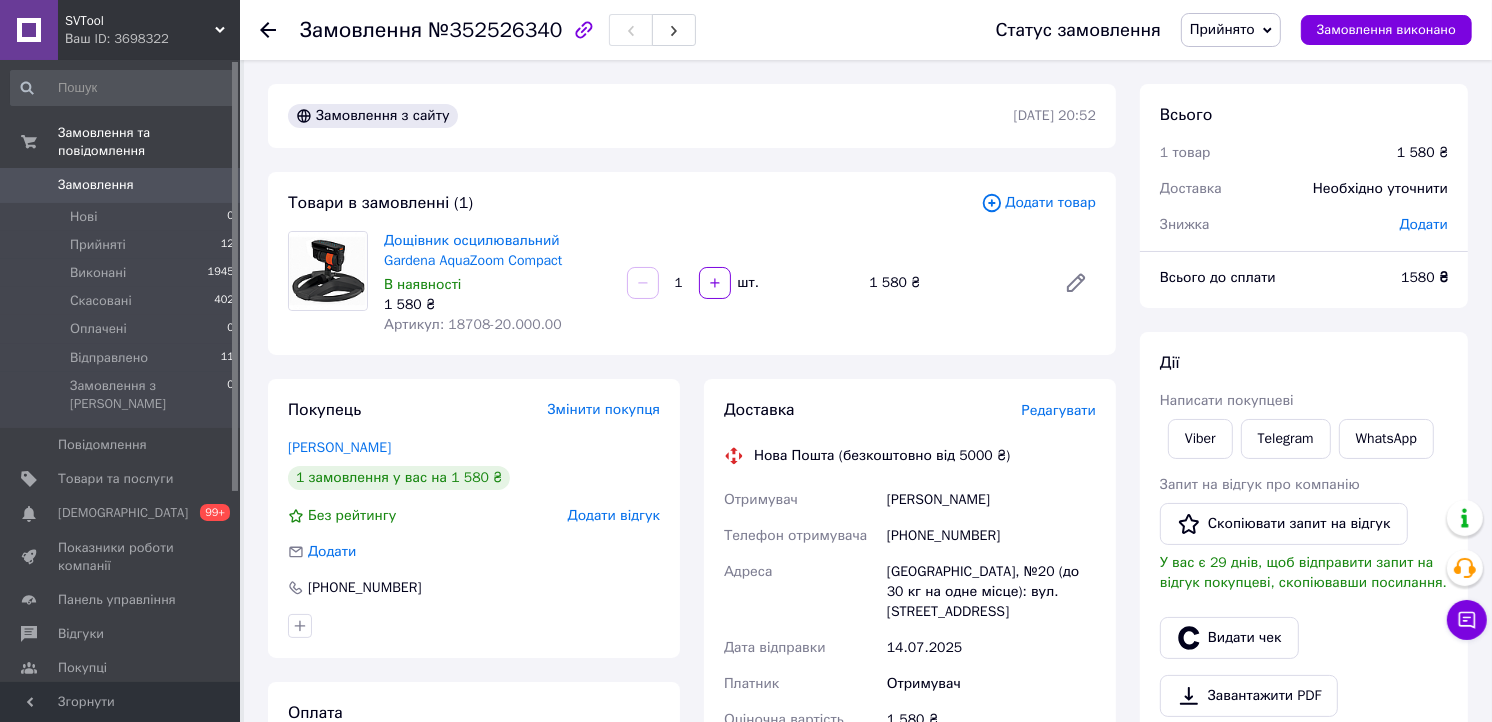 click on "Артикул: 18708-20.000.00" at bounding box center (497, 325) 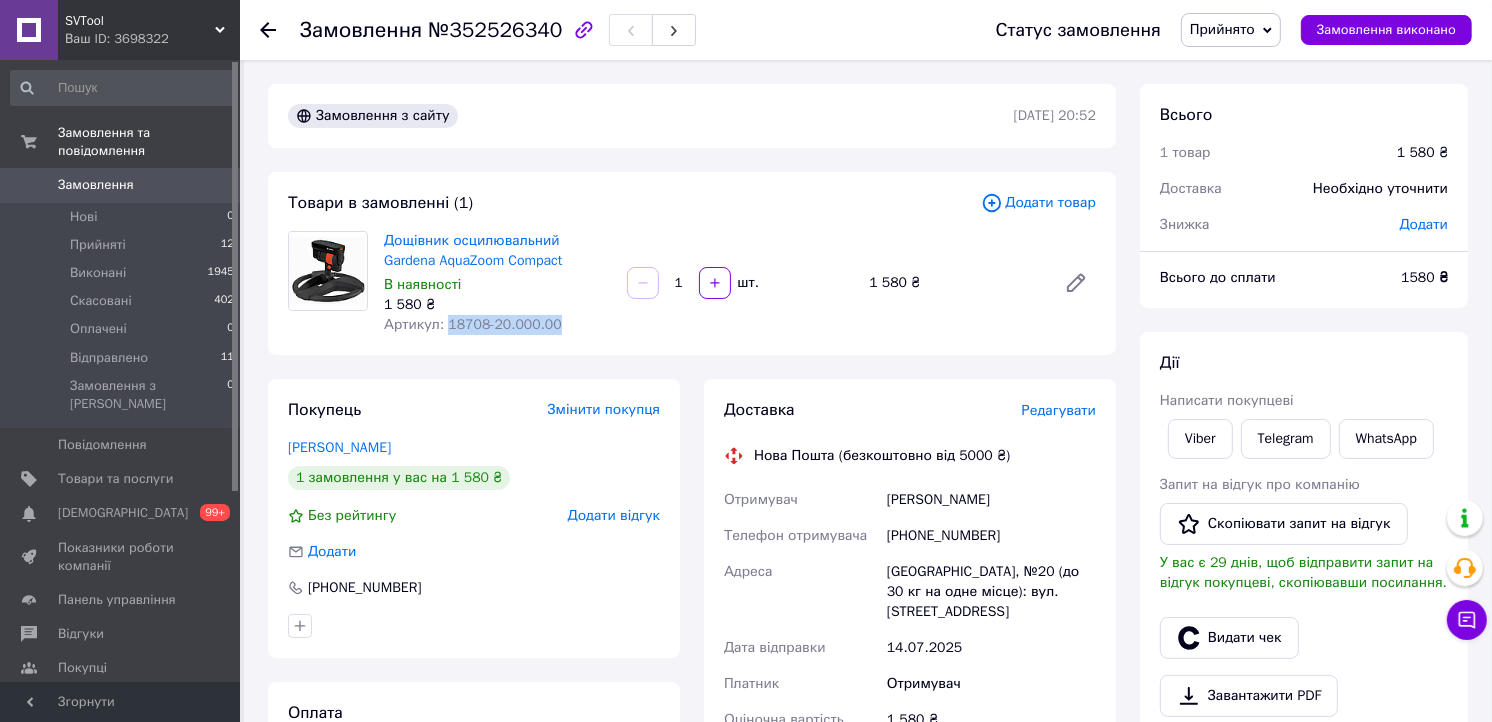 drag, startPoint x: 445, startPoint y: 322, endPoint x: 543, endPoint y: 325, distance: 98.045906 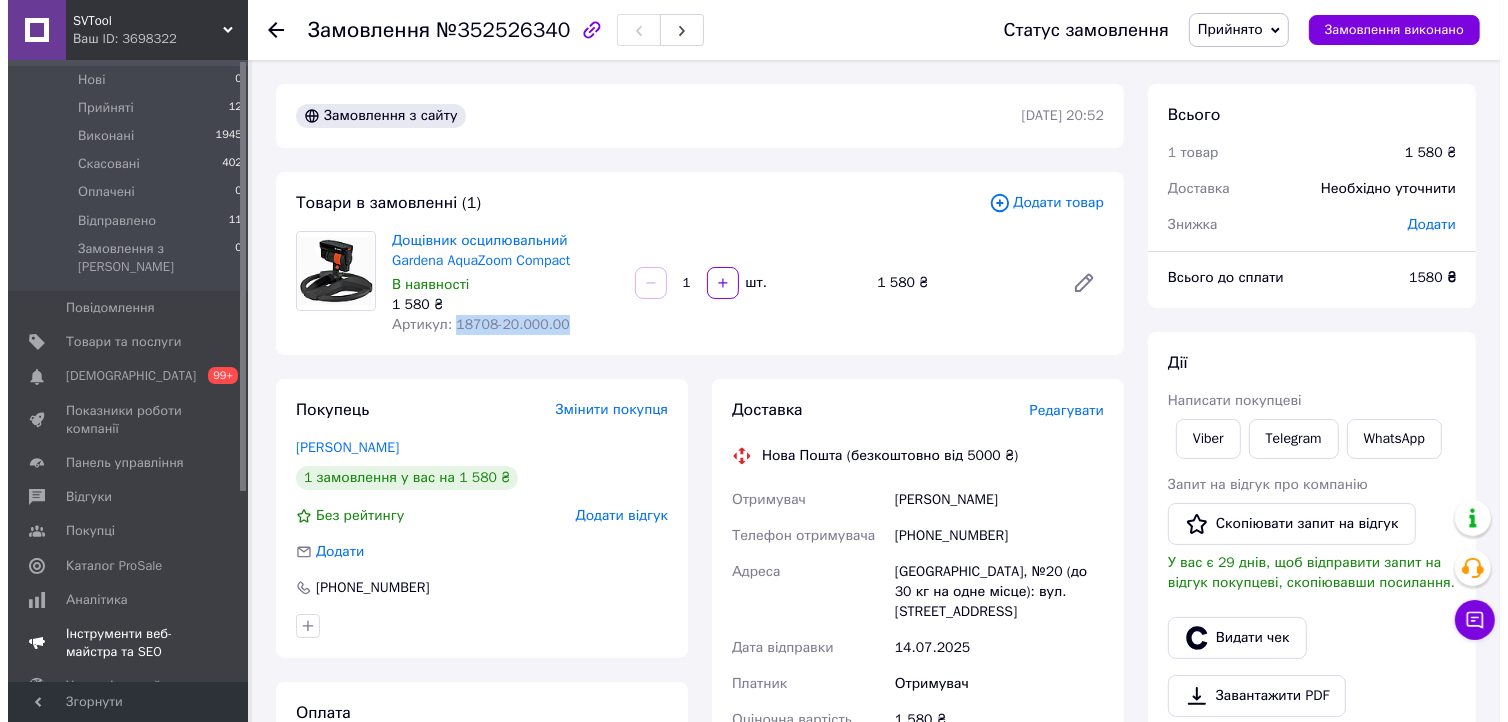 scroll, scrollTop: 222, scrollLeft: 0, axis: vertical 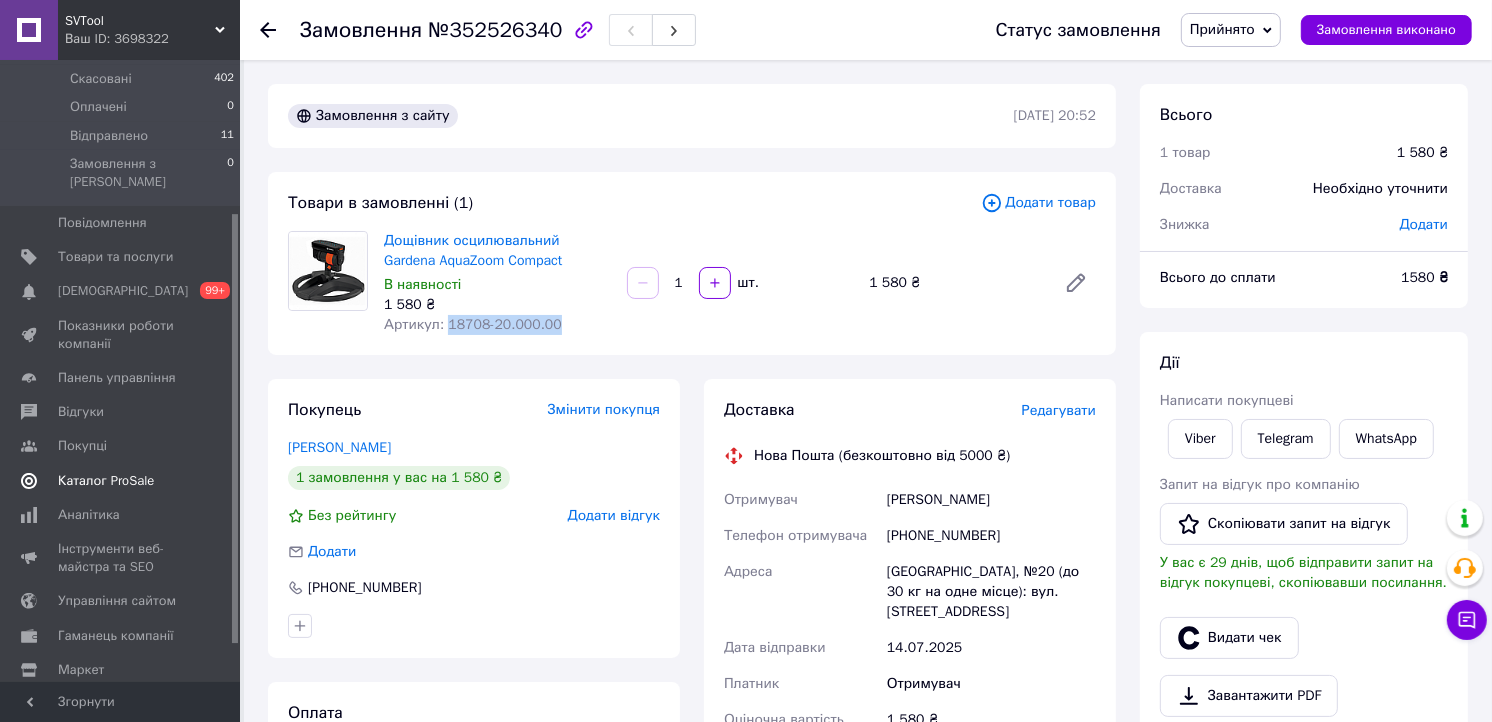 click on "Каталог ProSale" at bounding box center [121, 481] 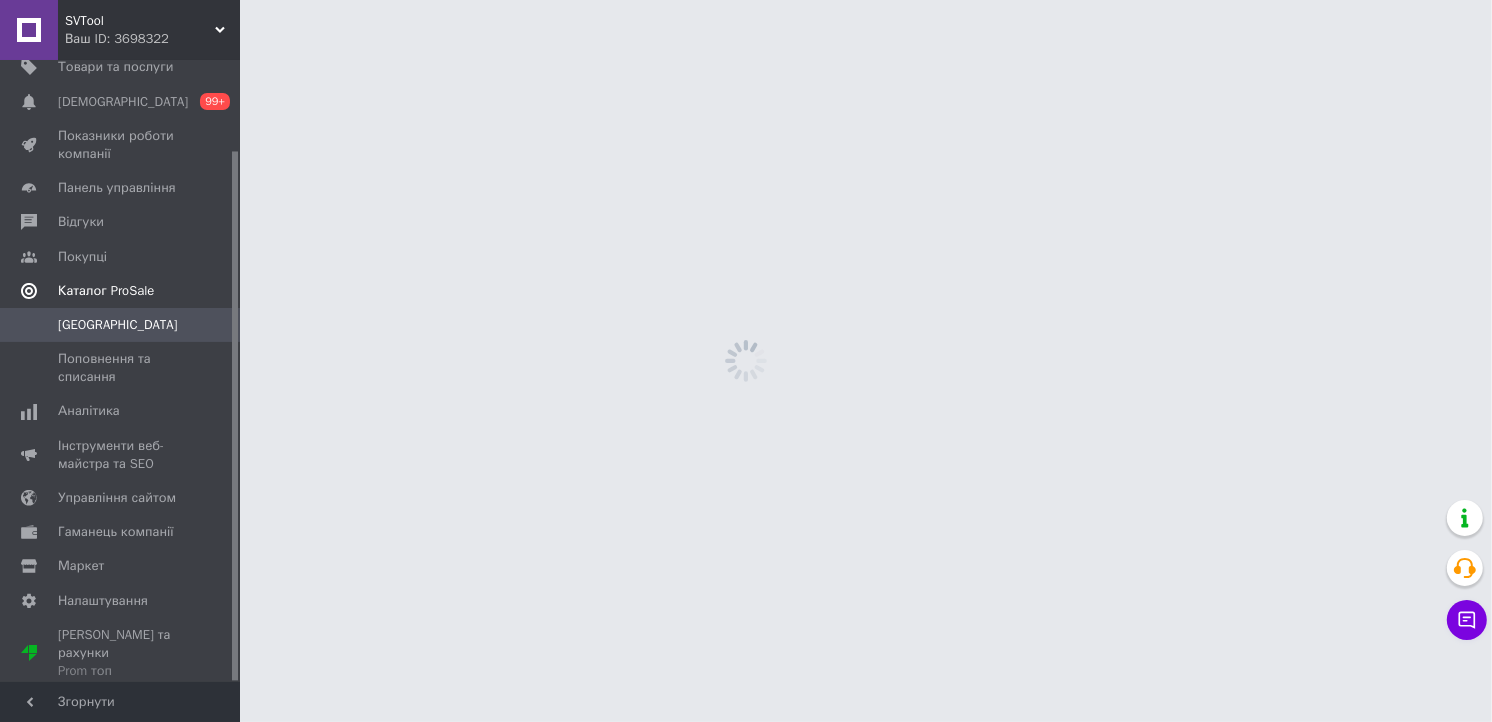 scroll, scrollTop: 105, scrollLeft: 0, axis: vertical 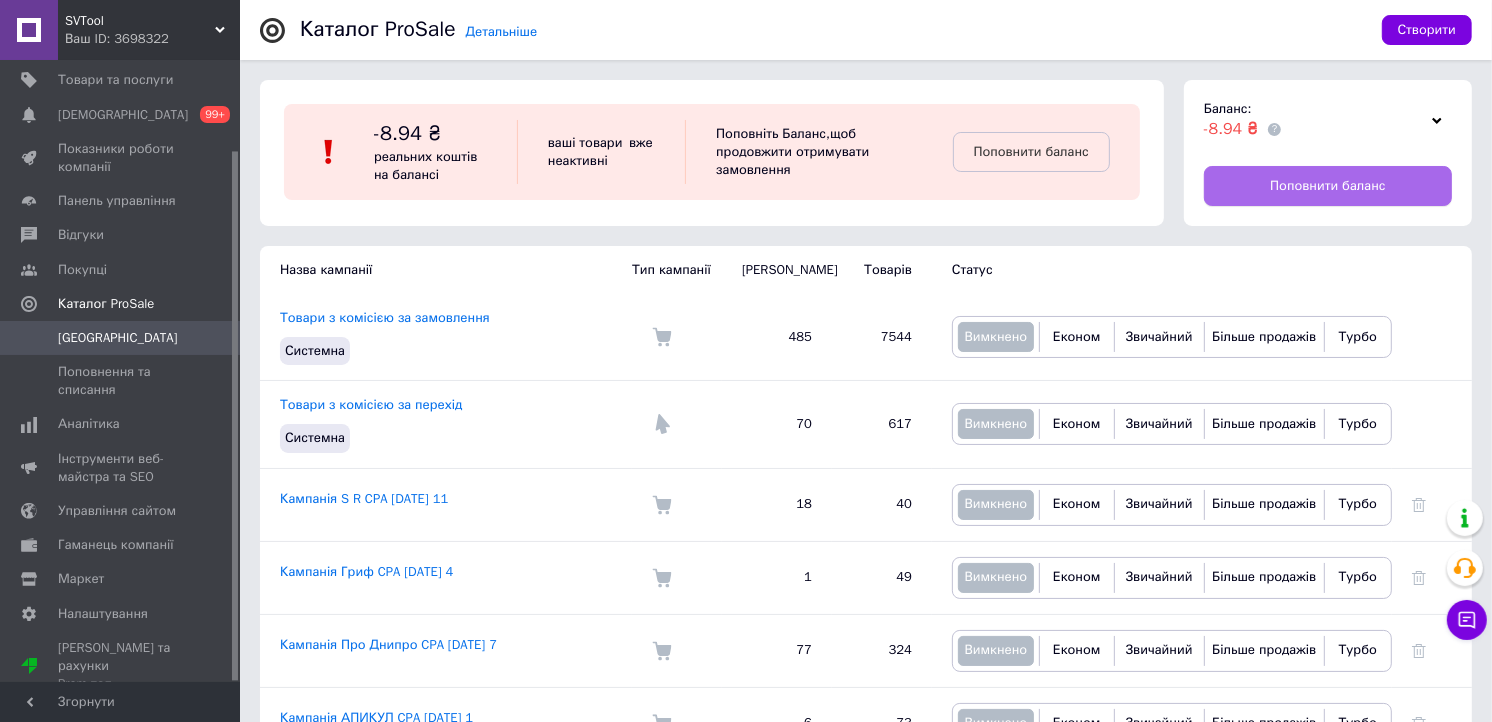 click on "Поповнити баланс" at bounding box center (1327, 186) 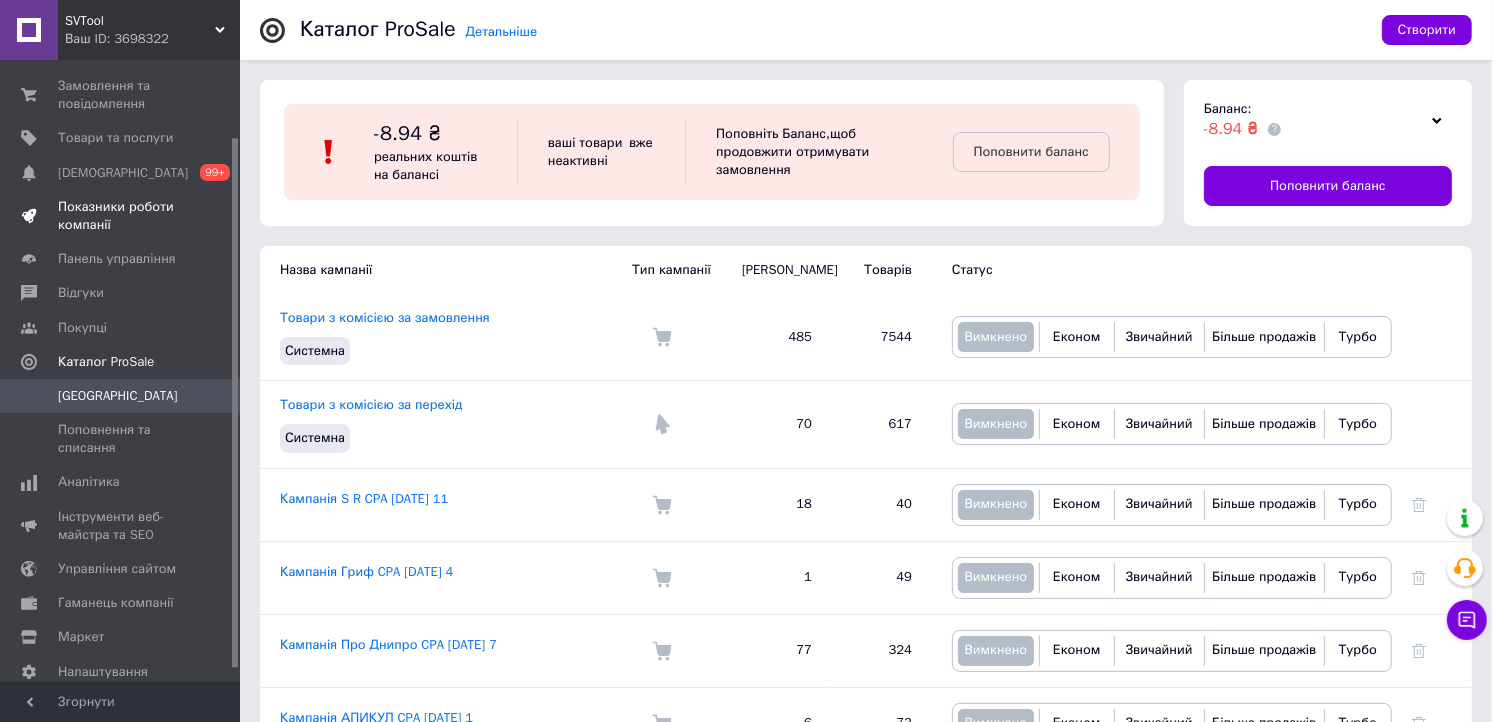 scroll, scrollTop: 0, scrollLeft: 0, axis: both 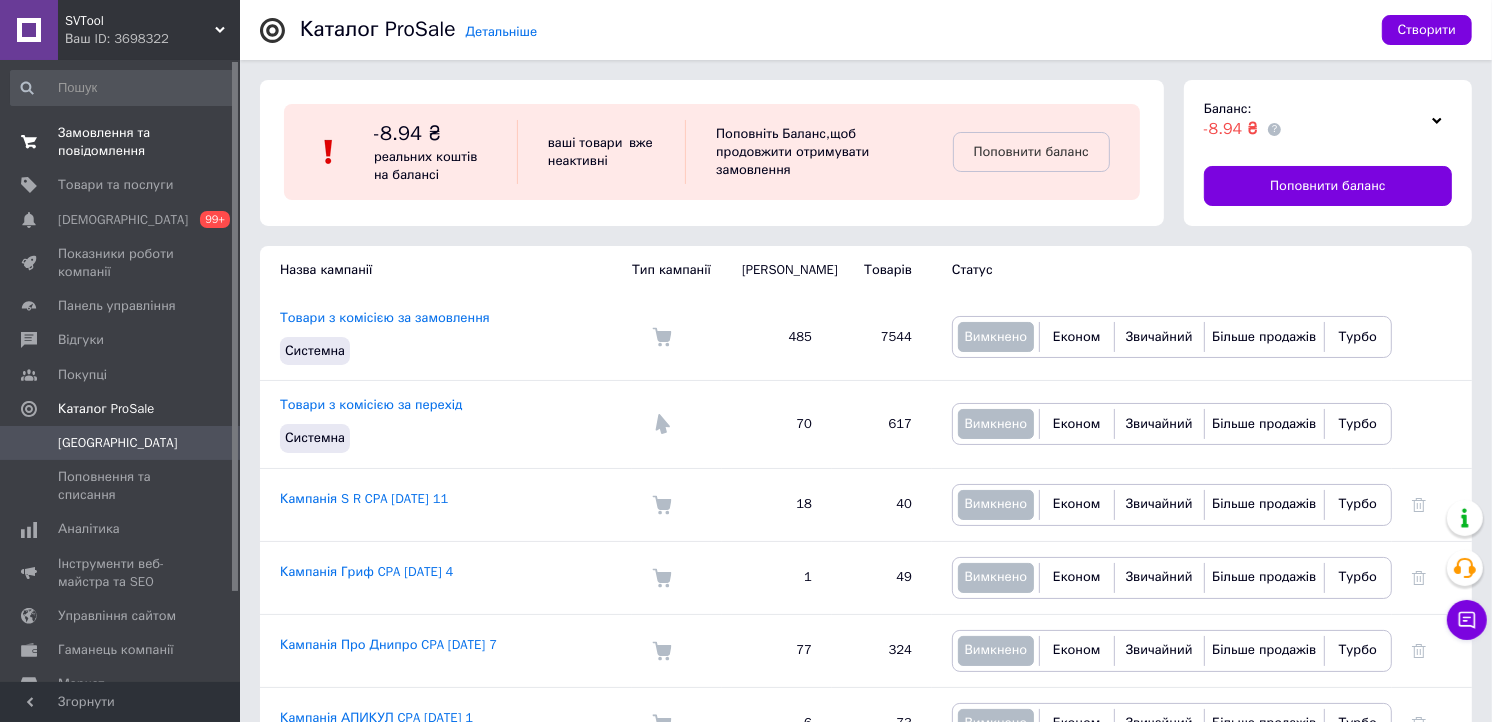 click on "Замовлення та повідомлення" at bounding box center [121, 142] 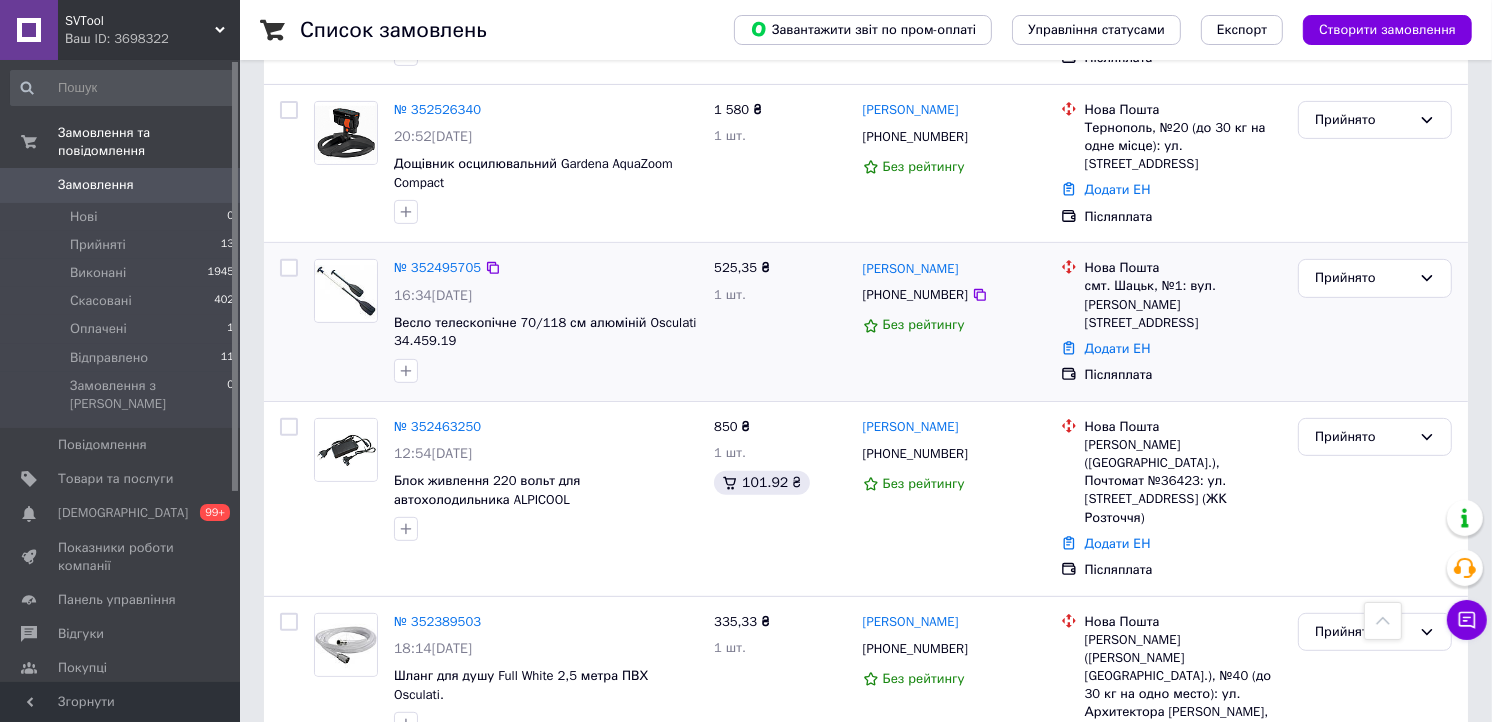 scroll, scrollTop: 888, scrollLeft: 0, axis: vertical 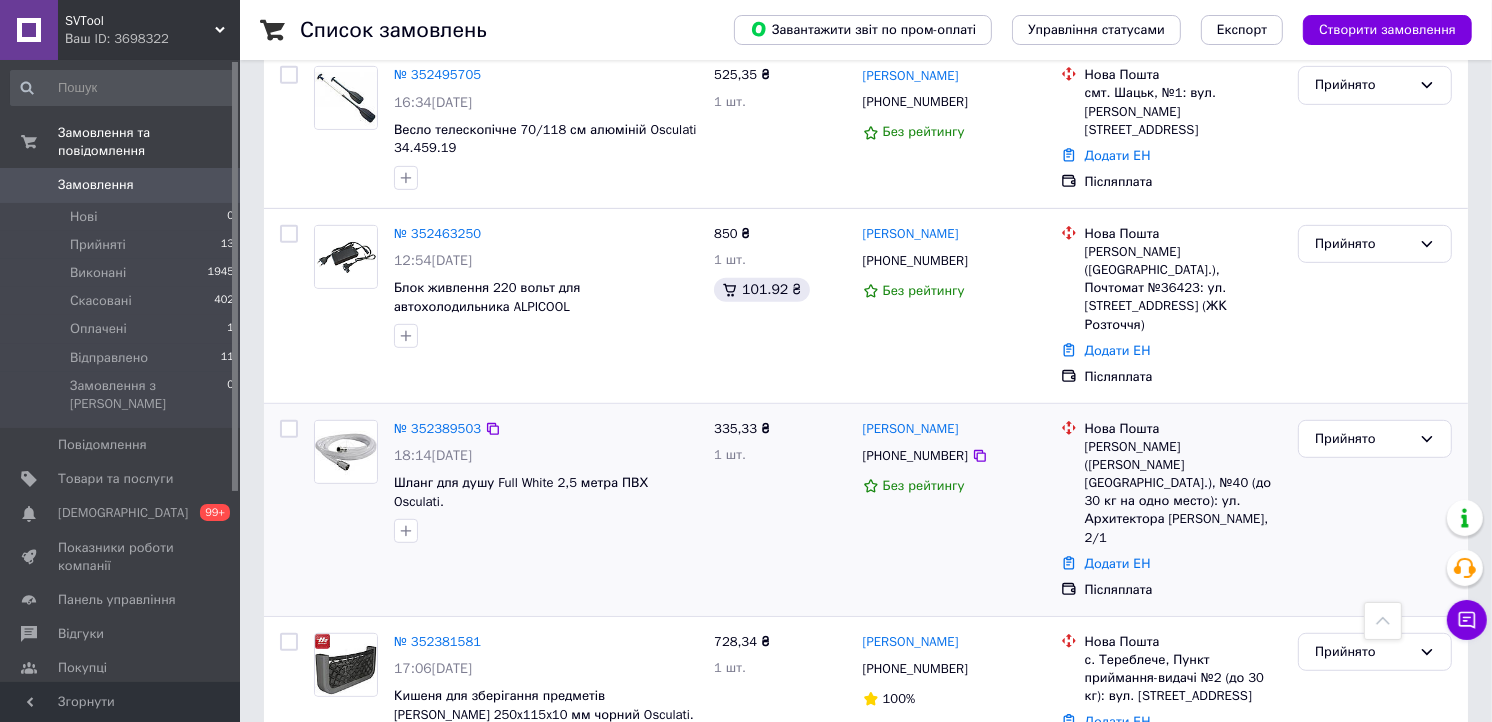 click on "1 шт." at bounding box center (780, 455) 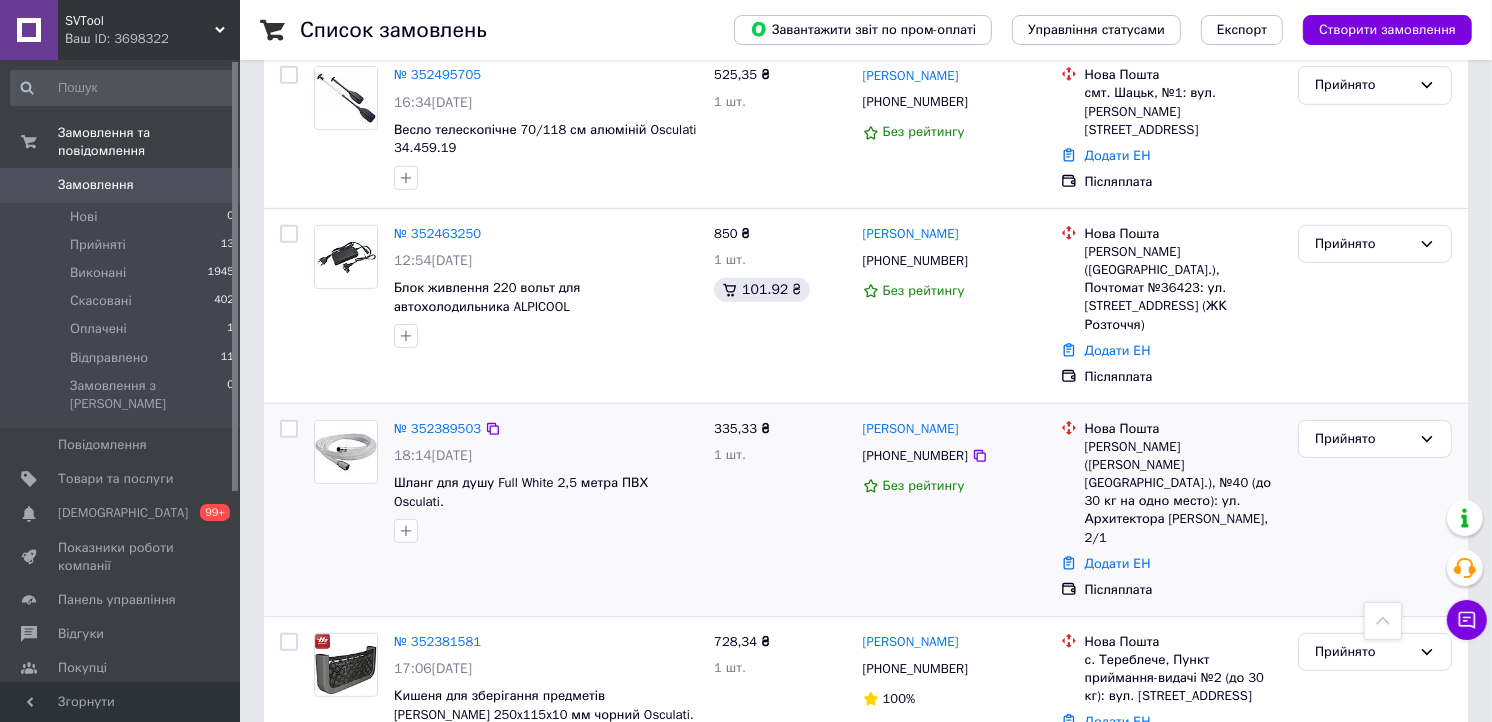 click on "335,33 ₴ 1 шт." at bounding box center [780, 510] 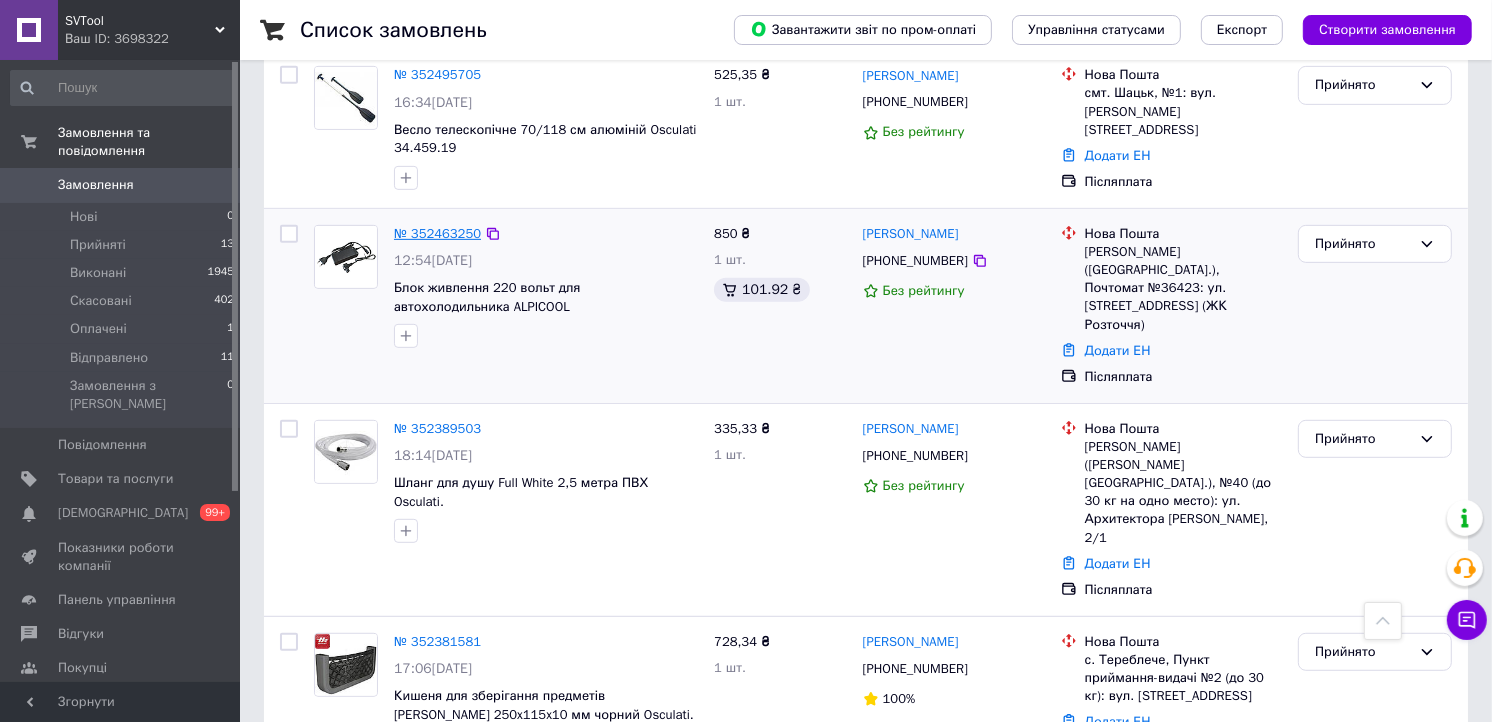 click on "№ 352463250" at bounding box center (437, 233) 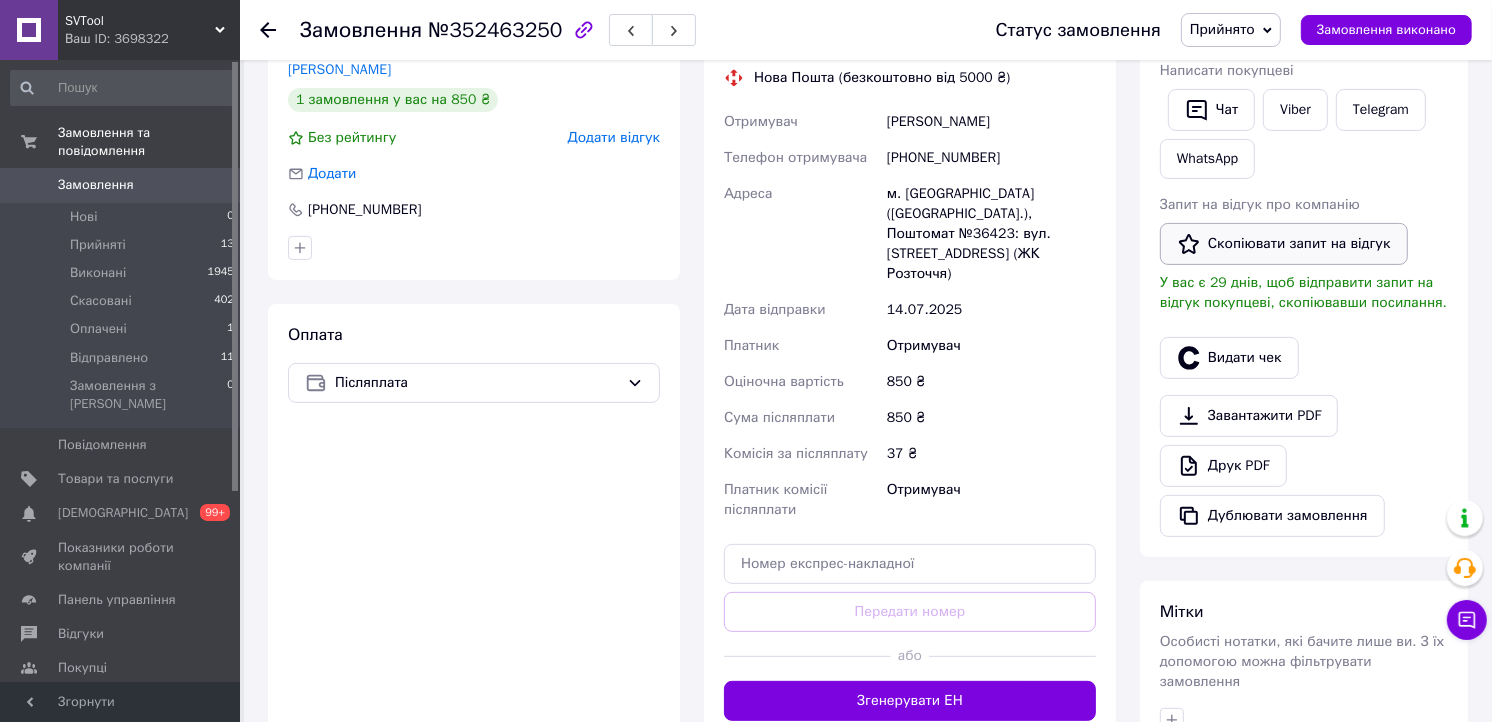 scroll, scrollTop: 276, scrollLeft: 0, axis: vertical 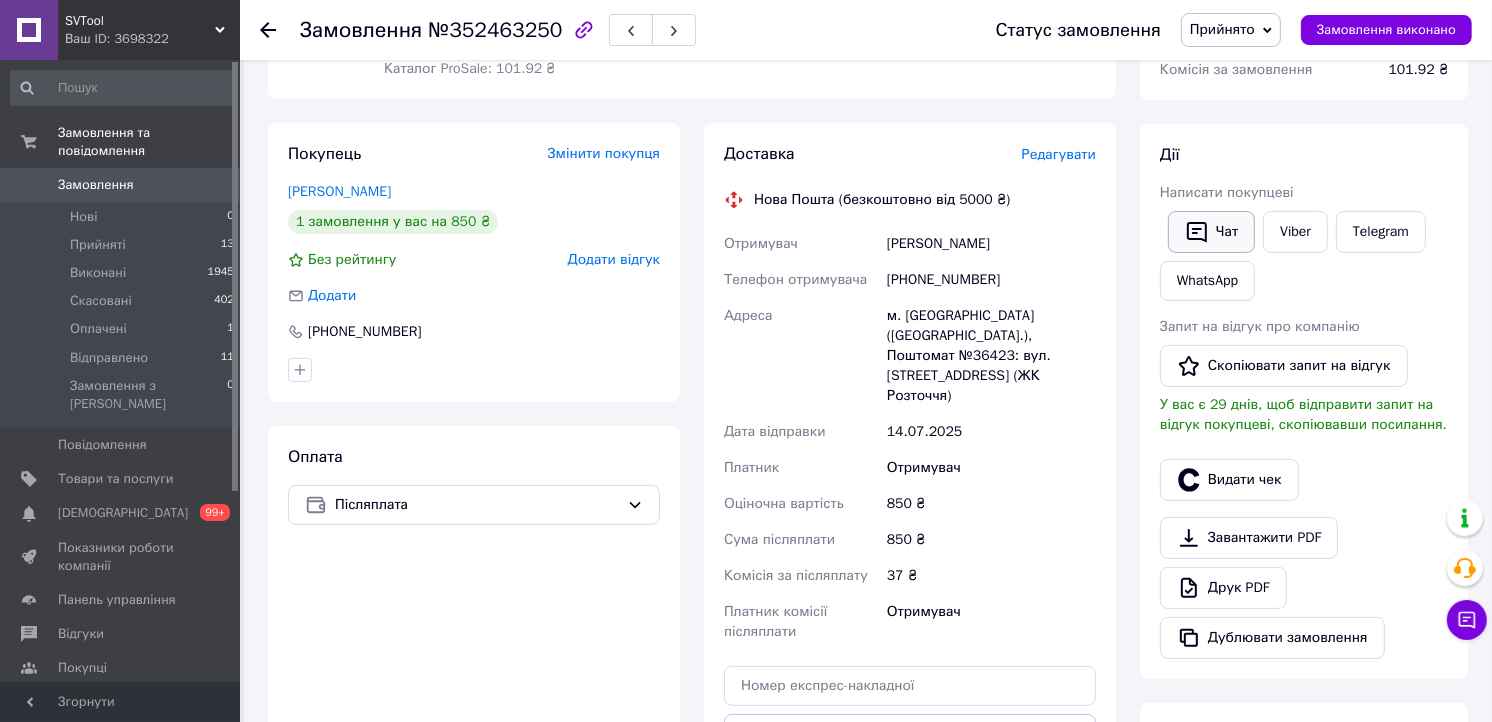 click 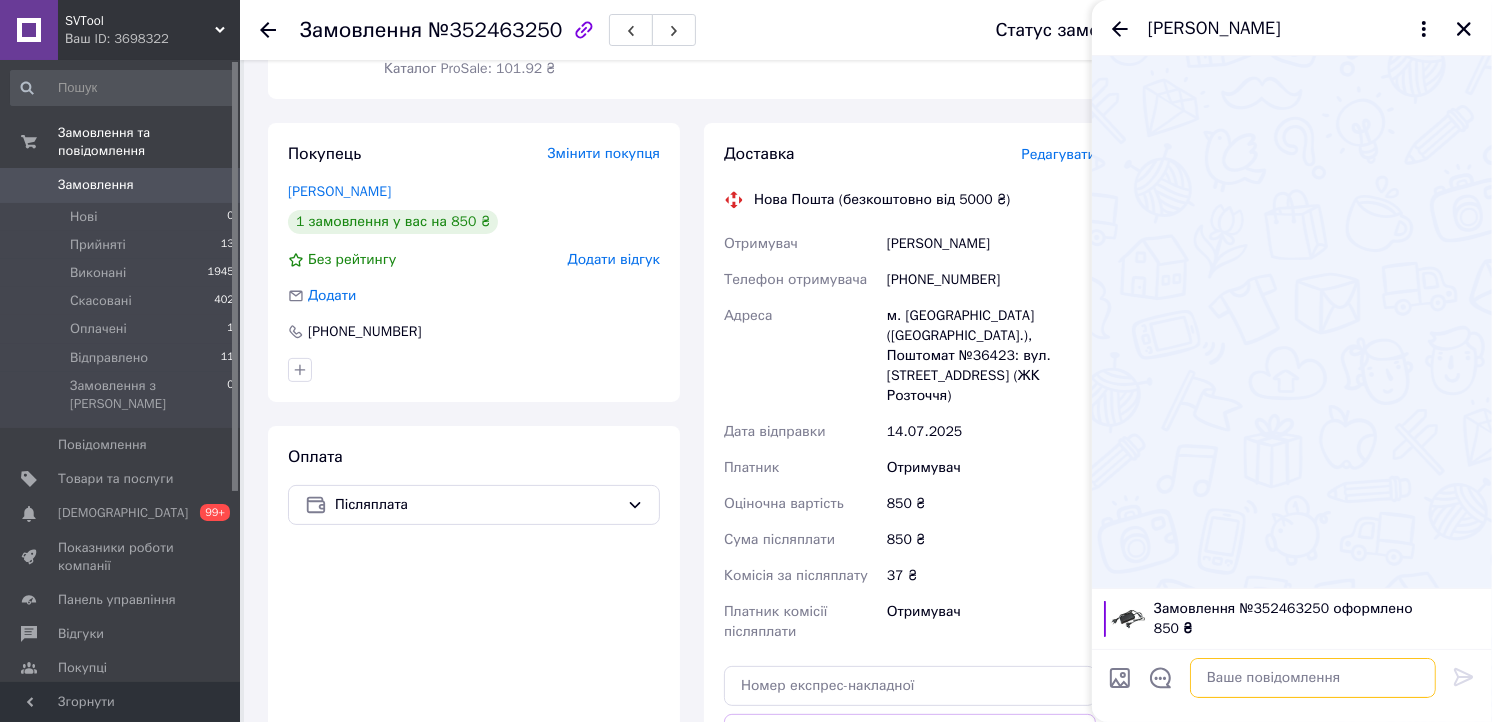 paste on "Добрий день! Ви залишили замовлення на   , але Ваш телефон не відповідає" 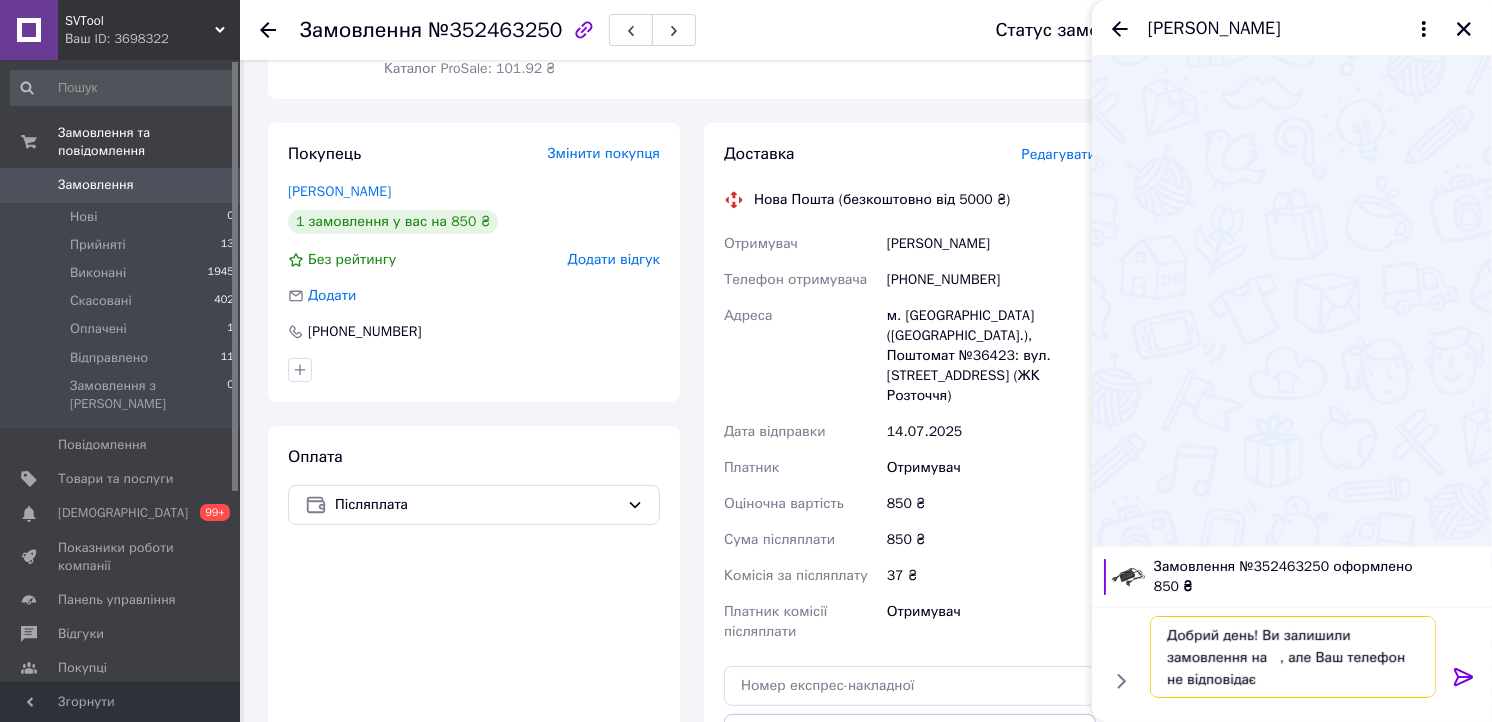 click on "Добрий день! Ви залишили замовлення на   , але Ваш телефон не відповідає" at bounding box center [1293, 657] 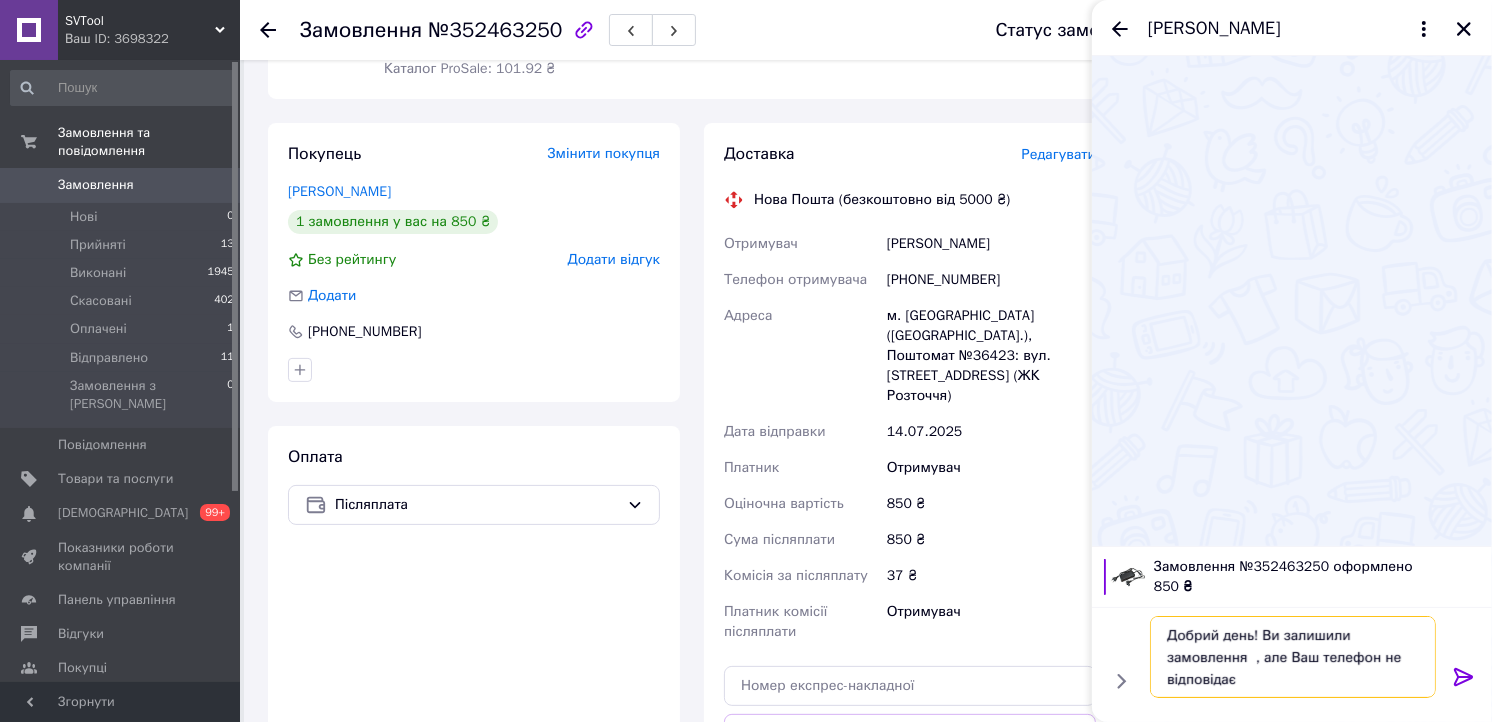 type on "Добрий день! Ви залишили замовлення  , але Ваш телефон не відповідає" 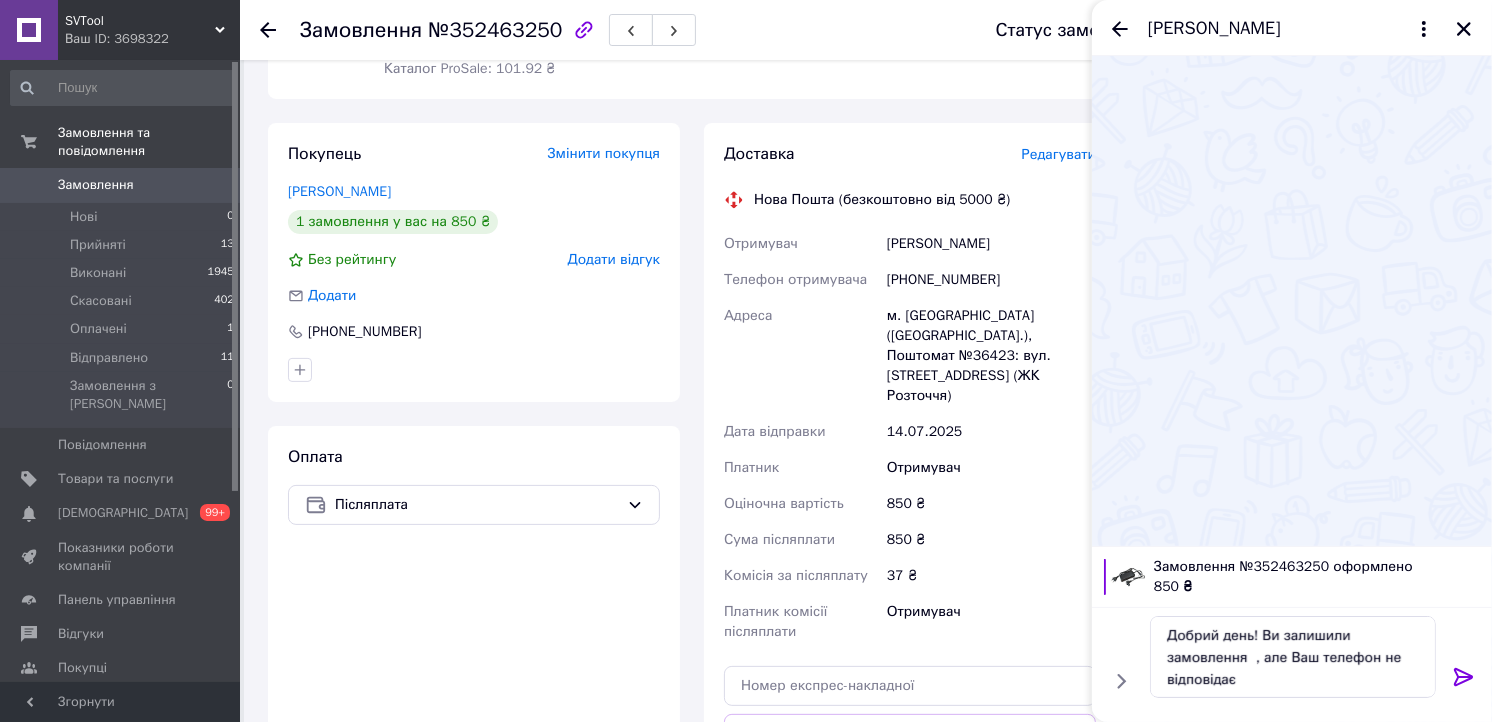 click 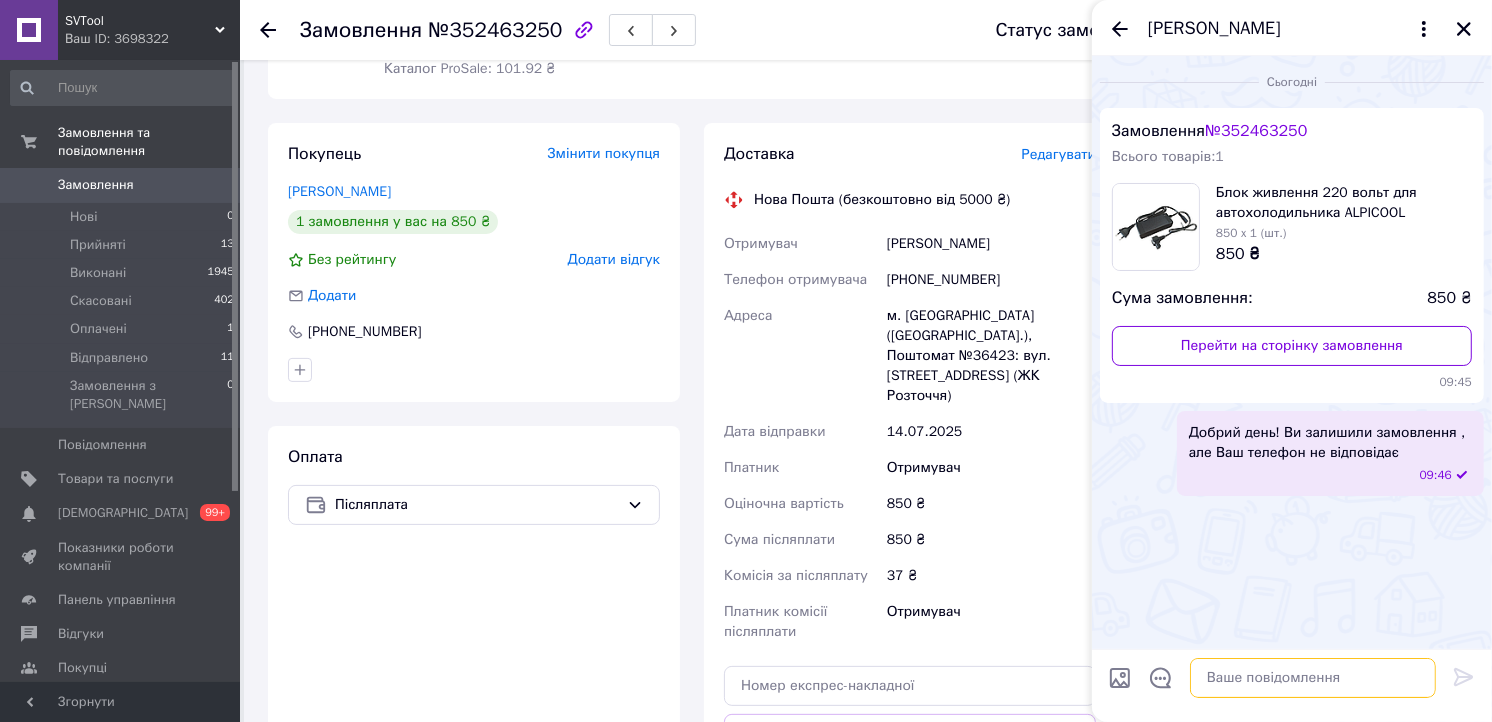 click at bounding box center (1313, 678) 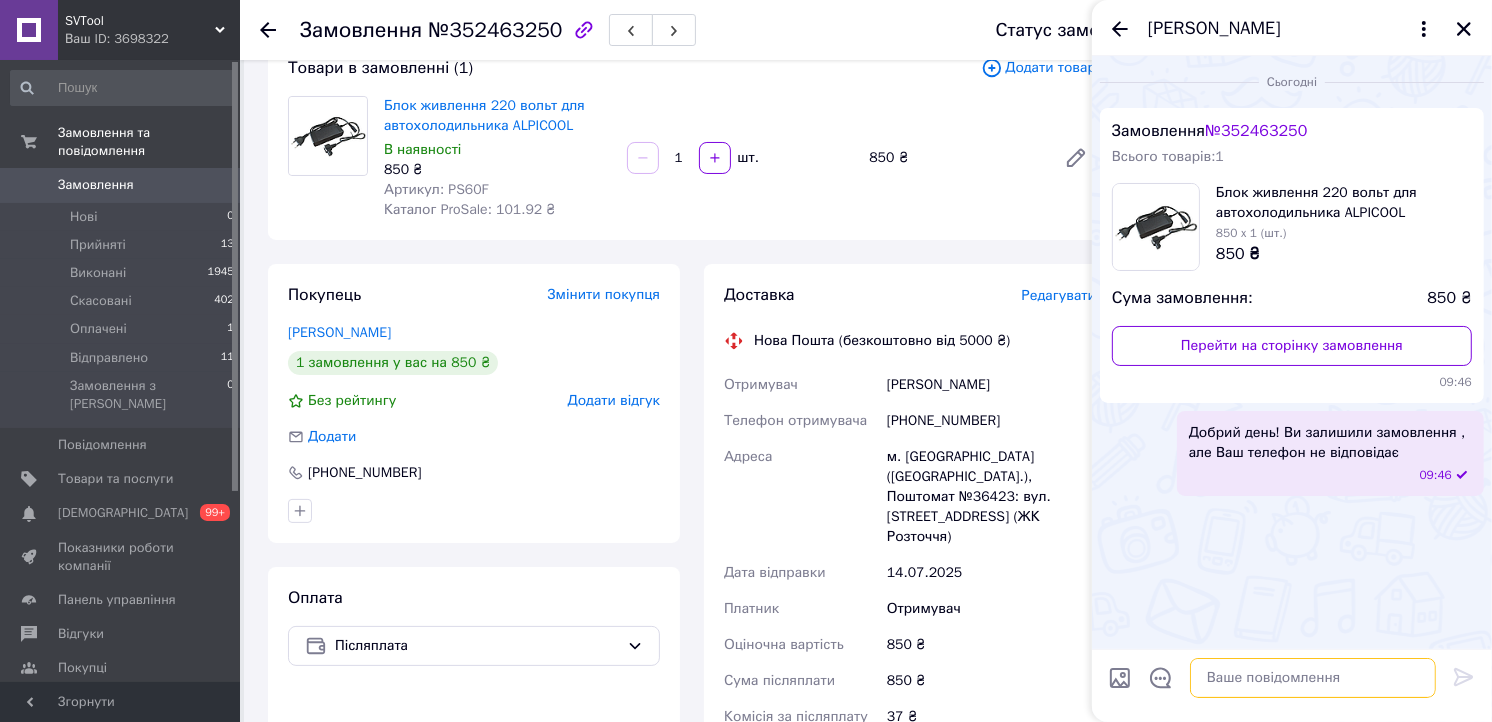 scroll, scrollTop: 0, scrollLeft: 0, axis: both 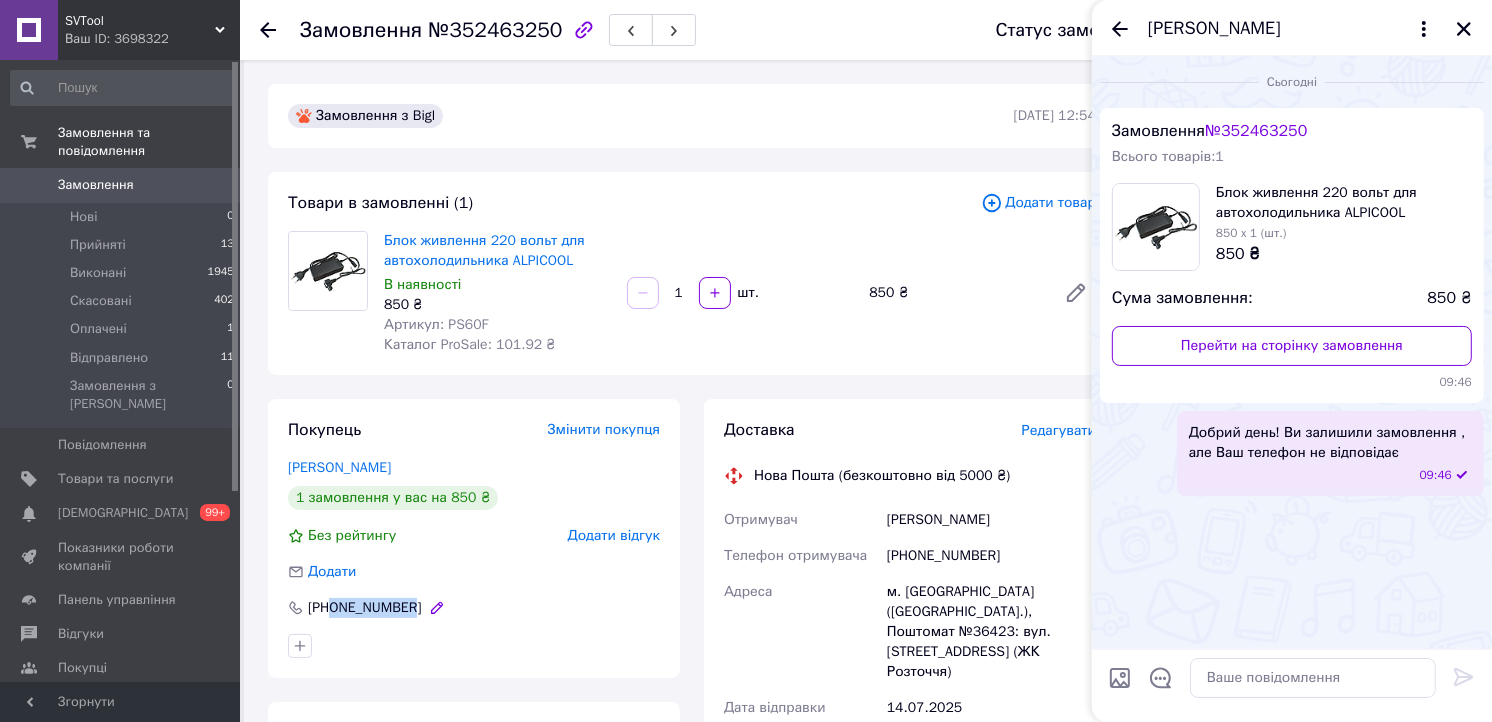 drag, startPoint x: 422, startPoint y: 604, endPoint x: 335, endPoint y: 608, distance: 87.0919 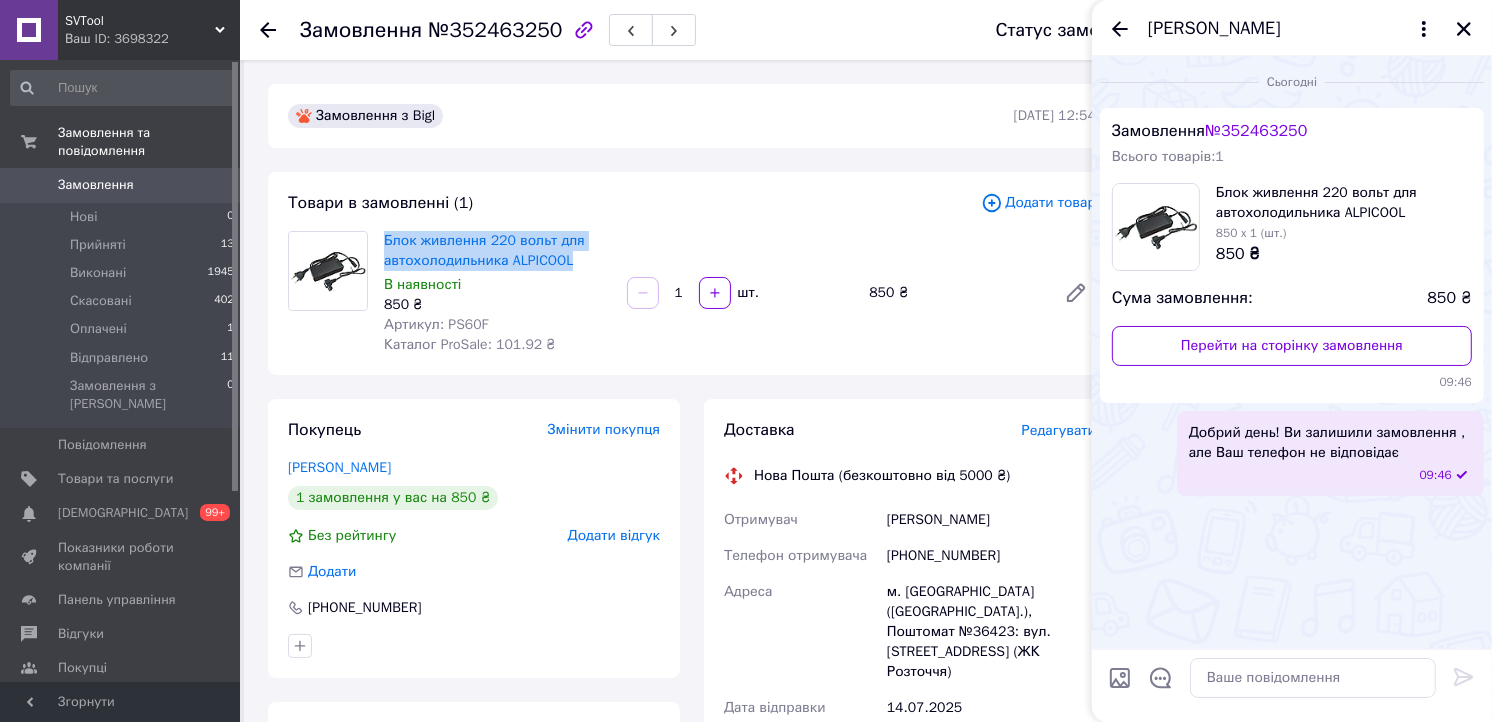 drag, startPoint x: 401, startPoint y: 233, endPoint x: 575, endPoint y: 260, distance: 176.08237 